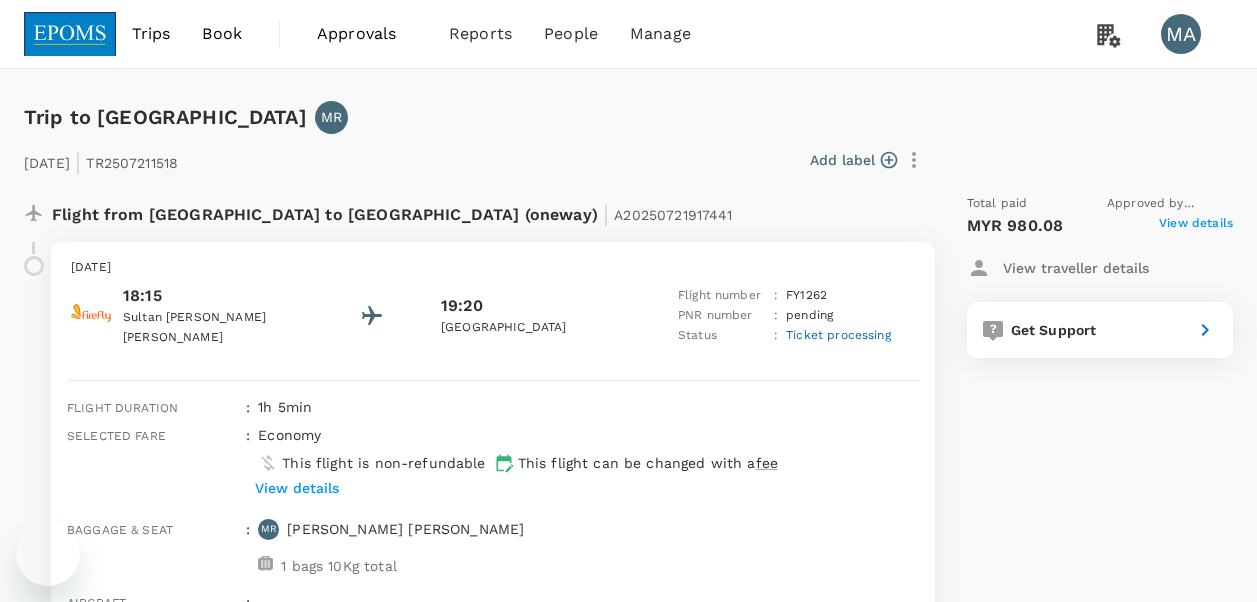 scroll, scrollTop: 193, scrollLeft: 0, axis: vertical 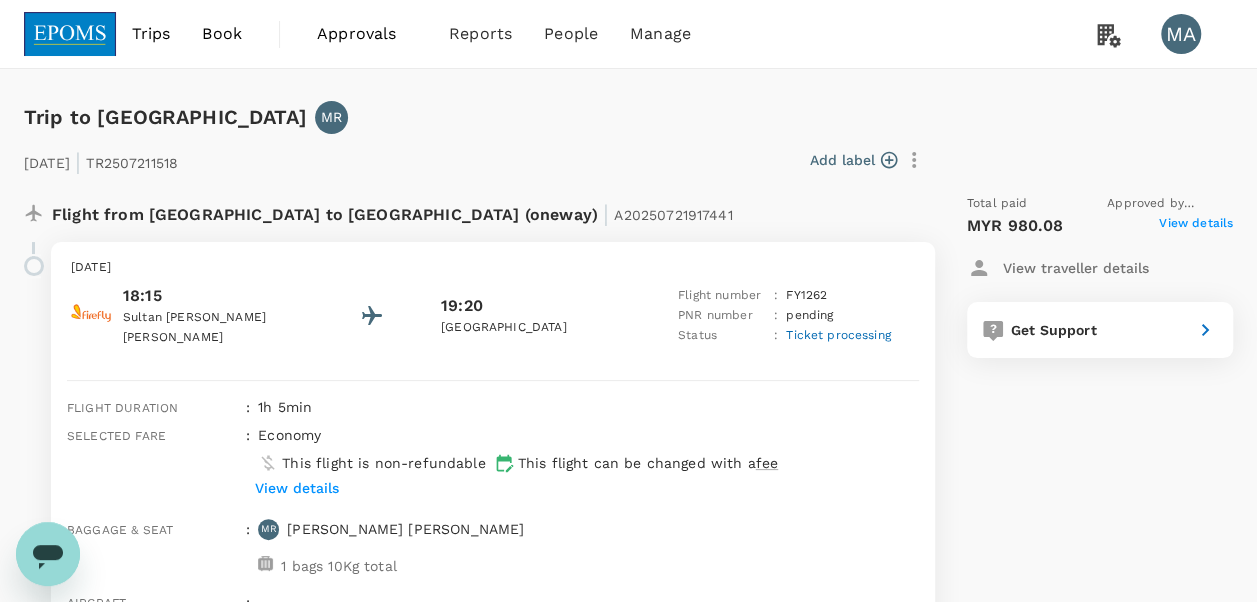 click on "Book" at bounding box center [222, 34] 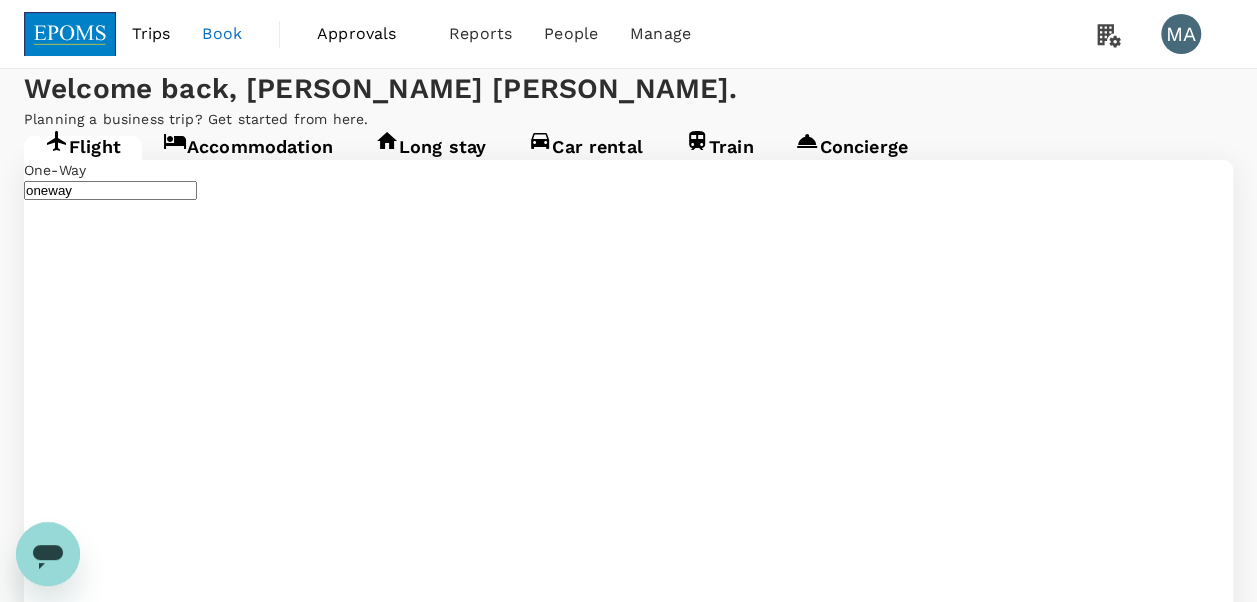 type on "Sultan Abdul Aziz Shah (SZB)" 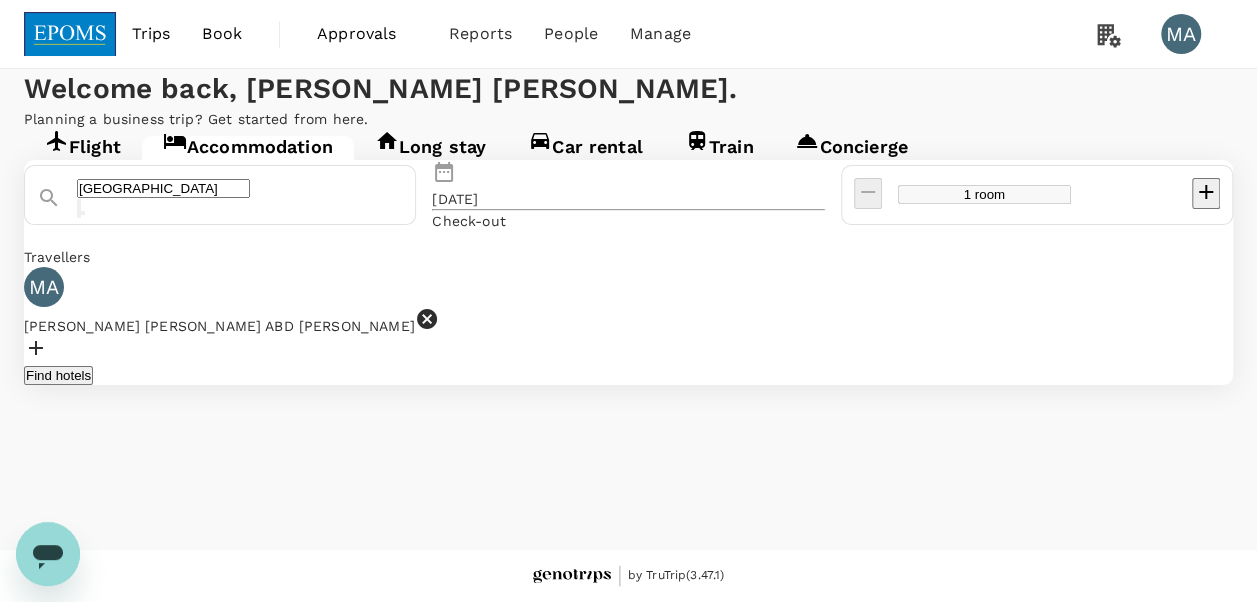 click on "Flight" at bounding box center [83, 154] 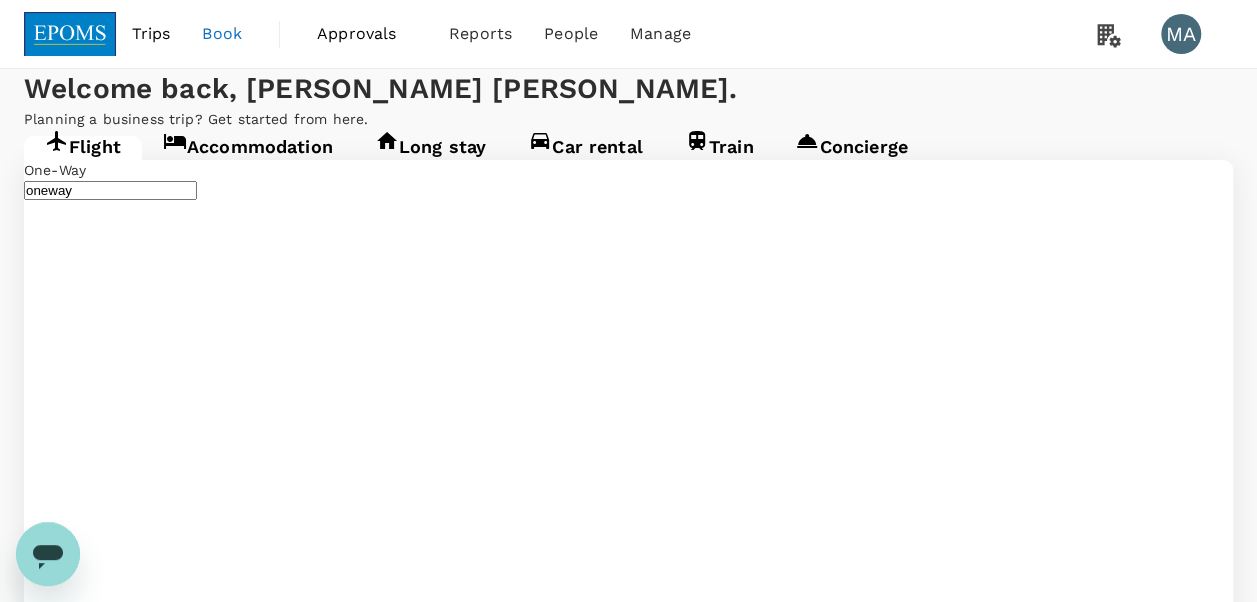 type 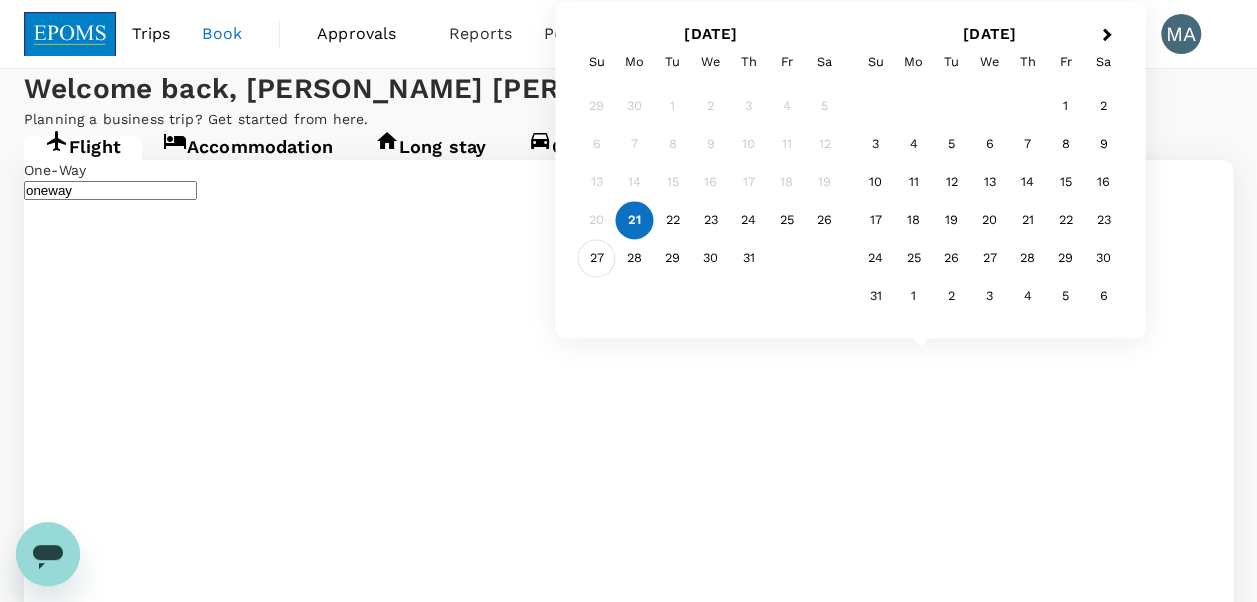 type on "Miri Intl (MYY)" 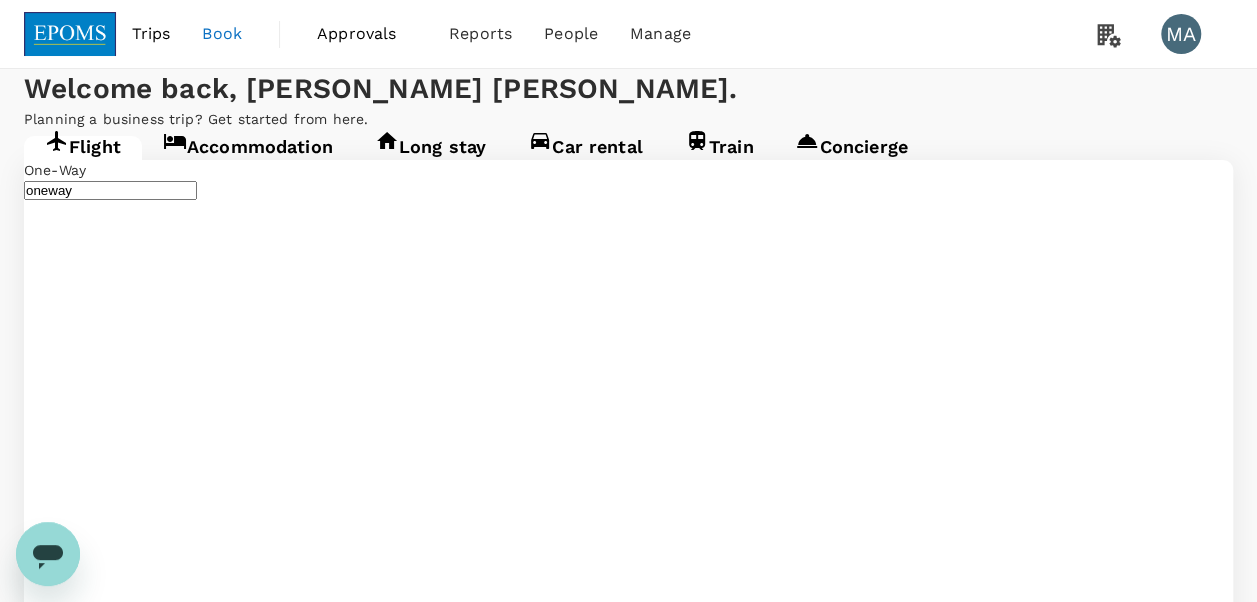 click on "Add return" at bounding box center (63, 3006) 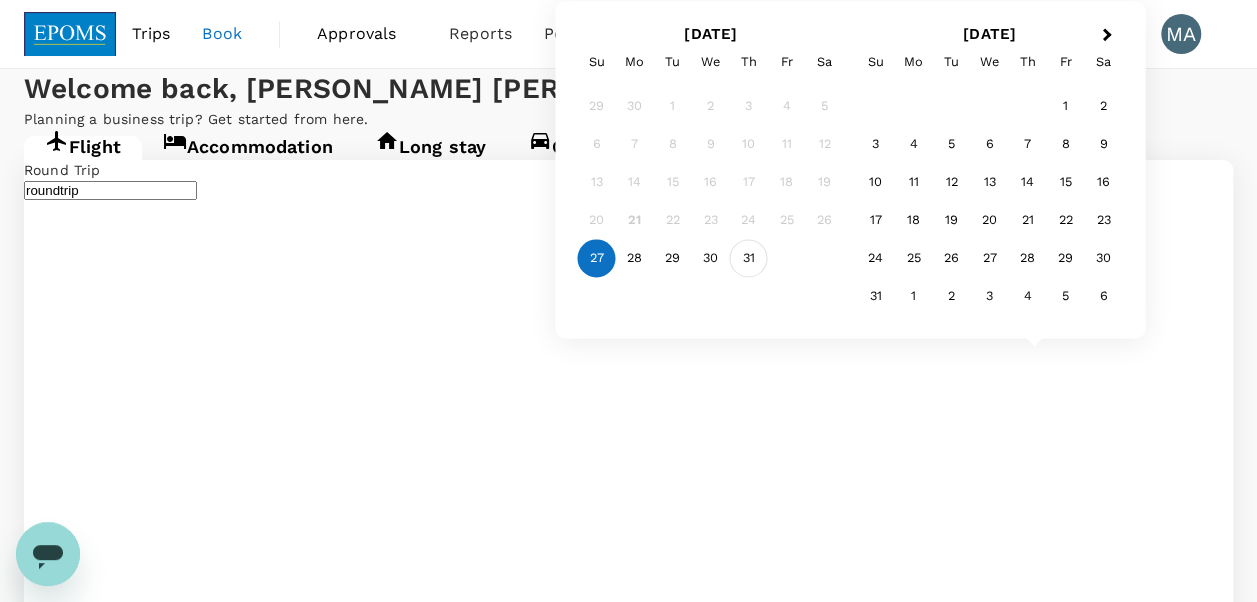 click on "31" at bounding box center (749, 259) 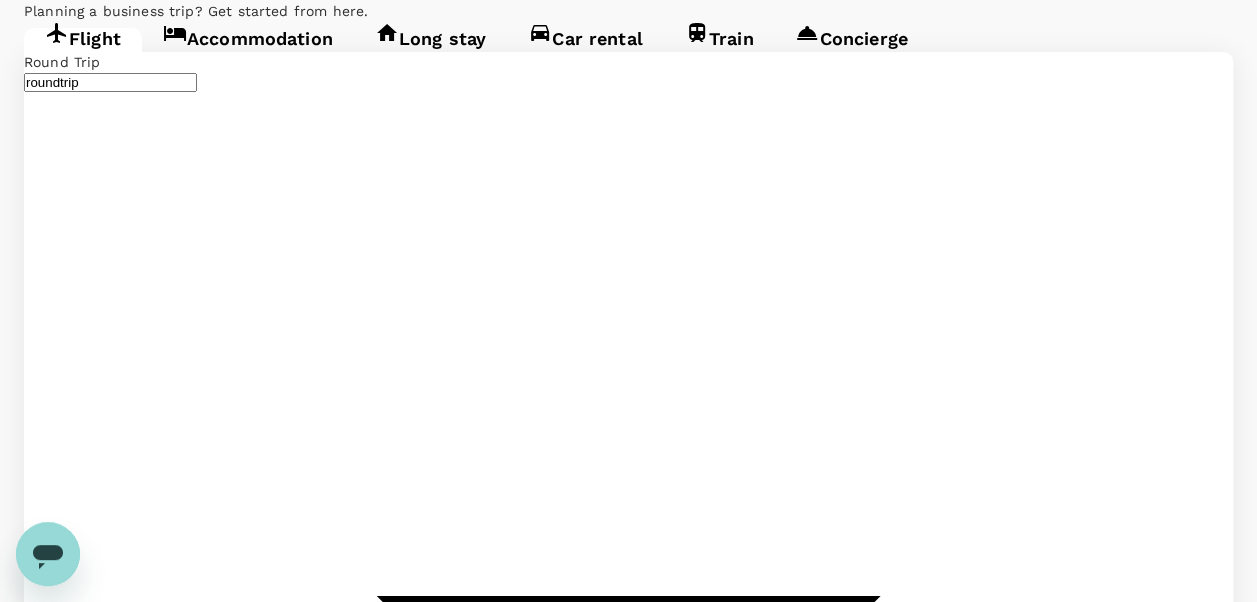 scroll, scrollTop: 200, scrollLeft: 0, axis: vertical 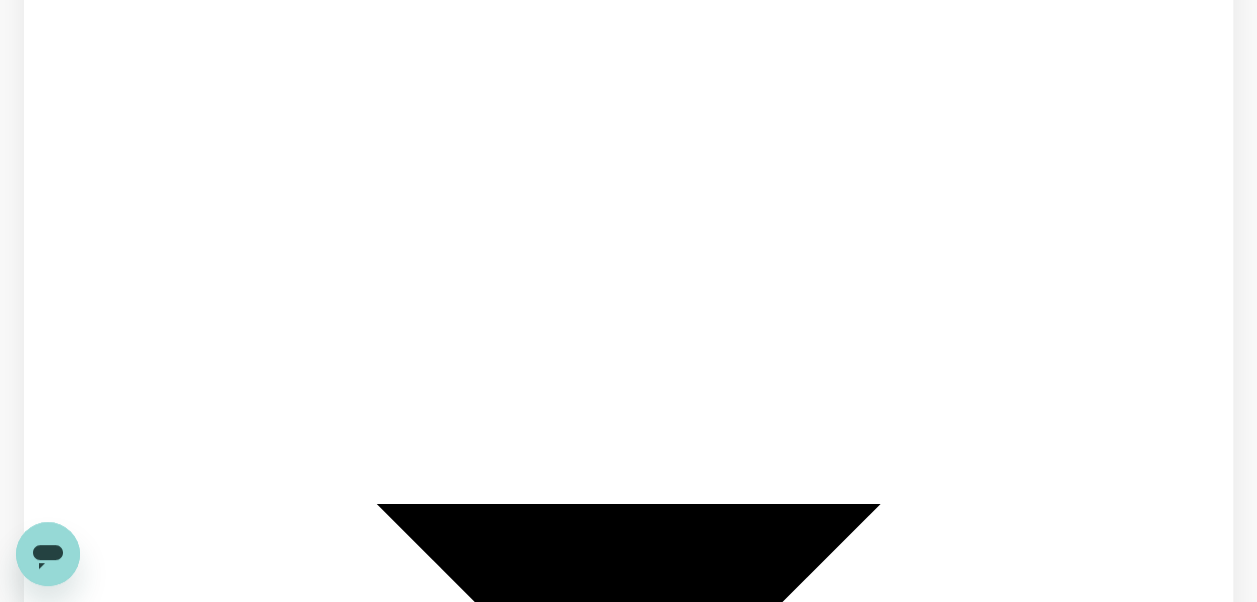 click 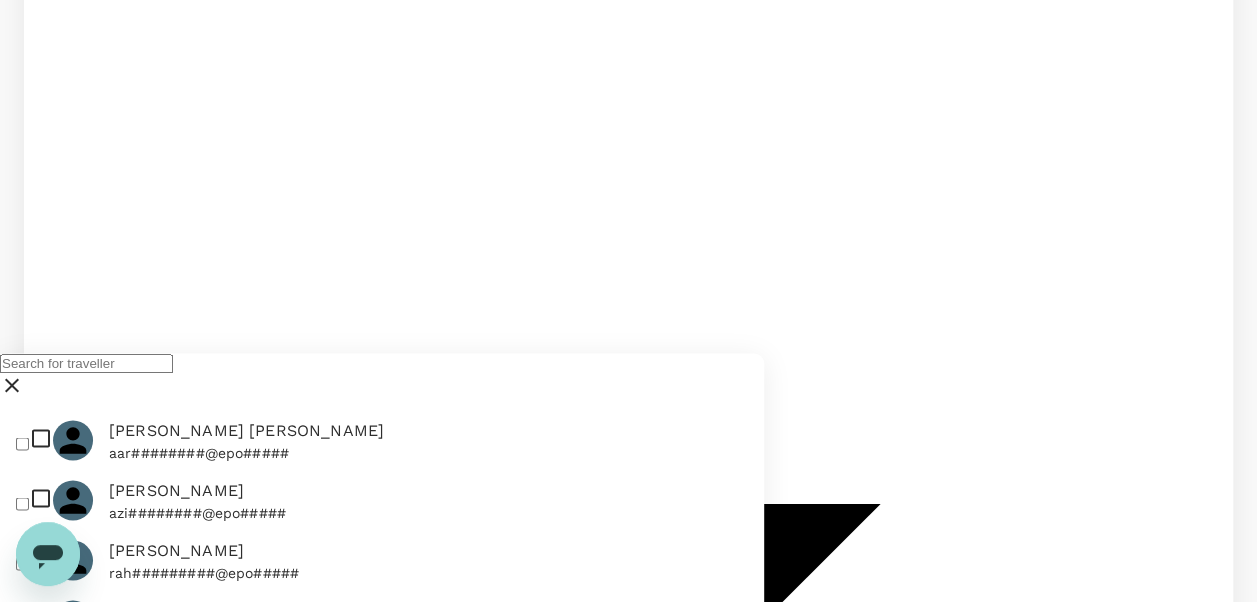 drag, startPoint x: 164, startPoint y: 391, endPoint x: 174, endPoint y: 378, distance: 16.40122 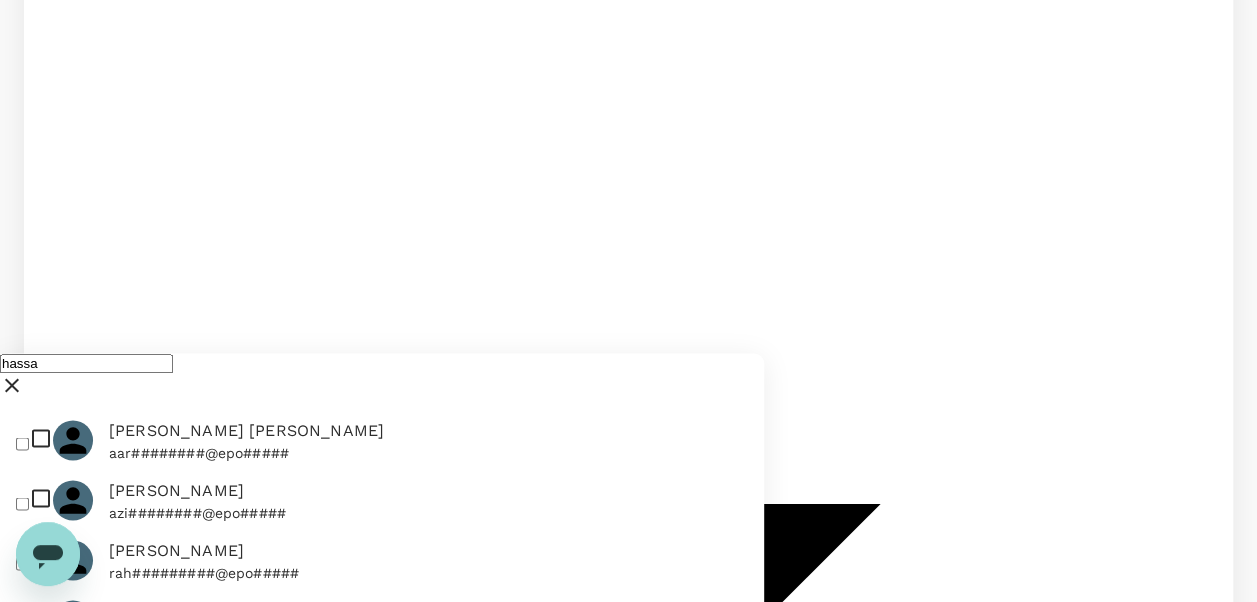 type on "hassan" 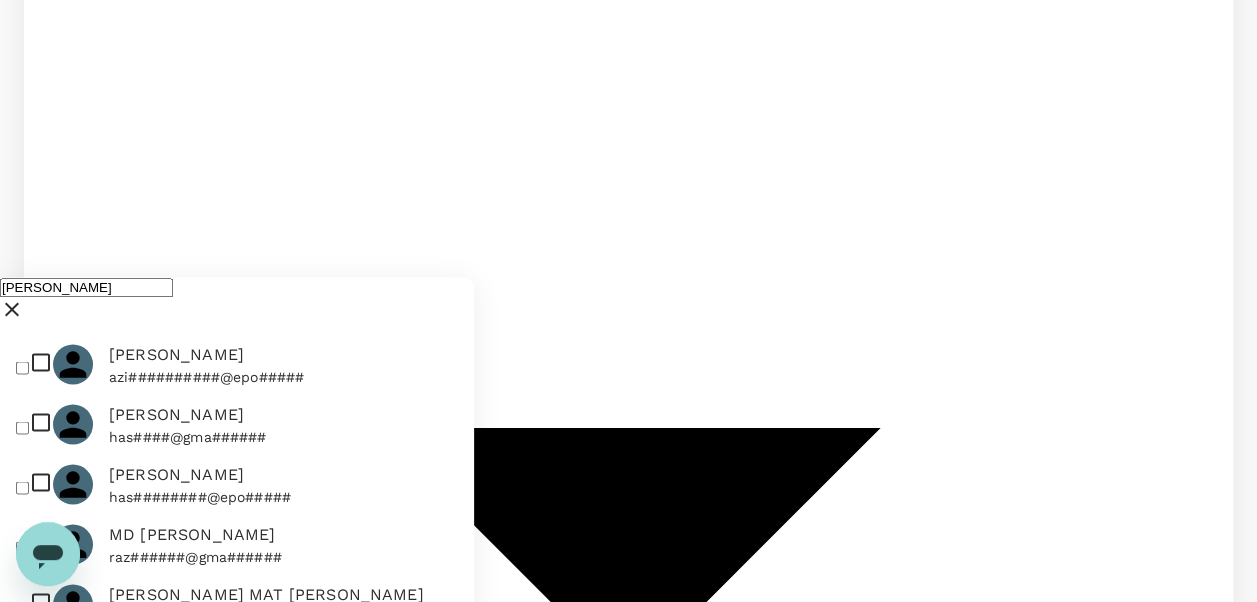scroll, scrollTop: 363, scrollLeft: 0, axis: vertical 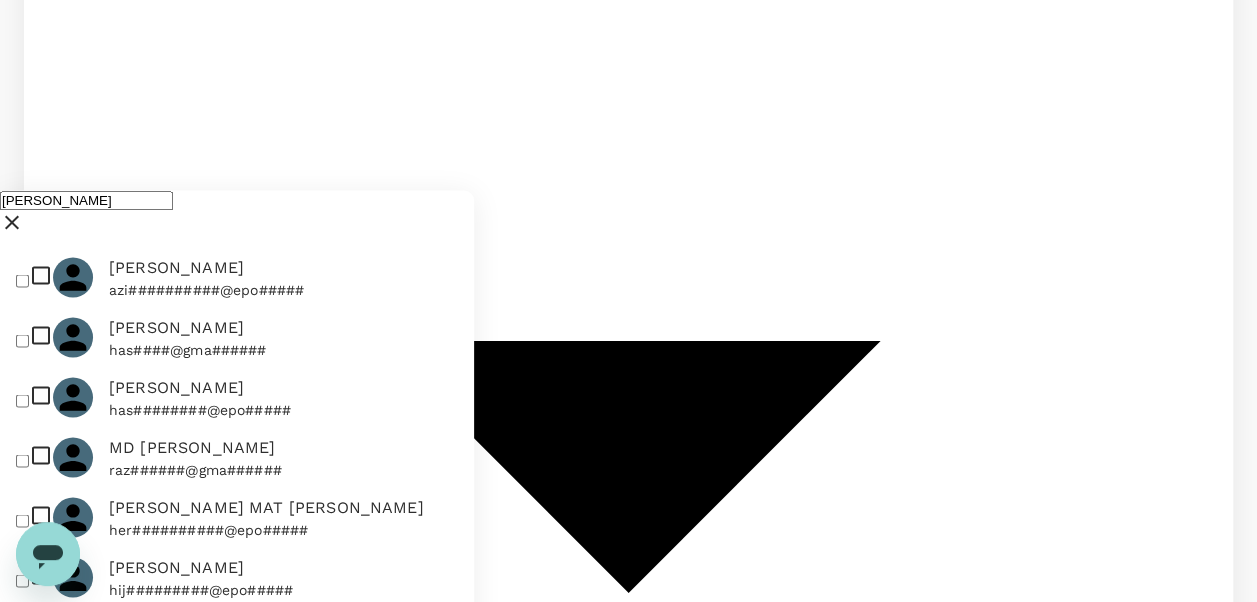 drag, startPoint x: 103, startPoint y: 226, endPoint x: -4, endPoint y: 235, distance: 107.37784 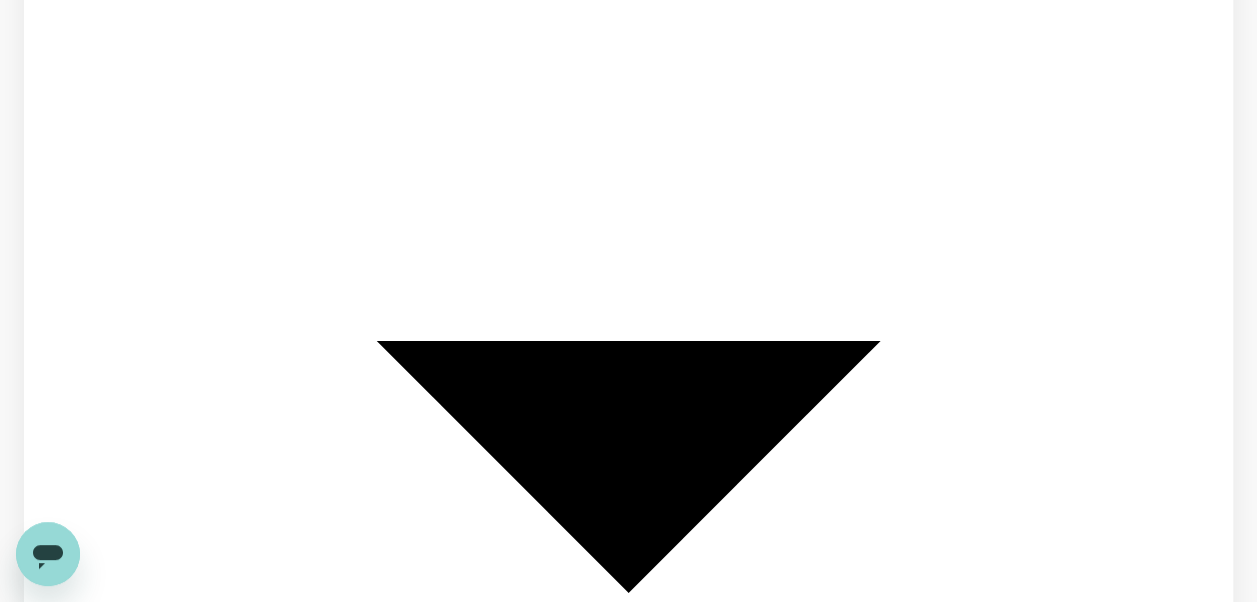 click at bounding box center (628, 2733) 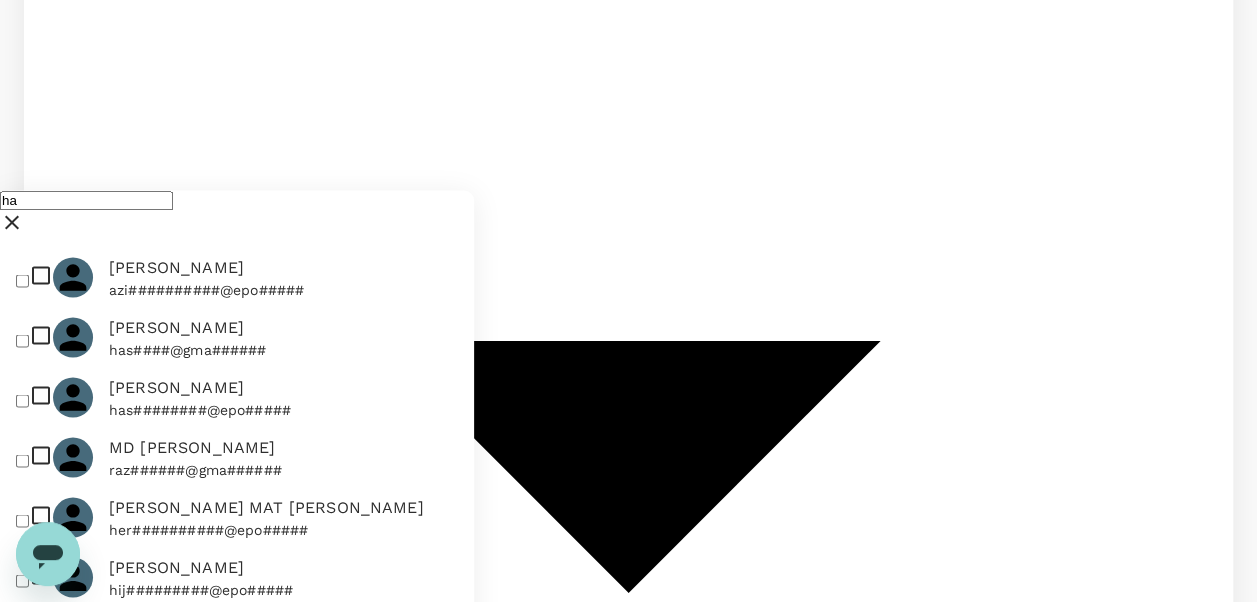 type on "h" 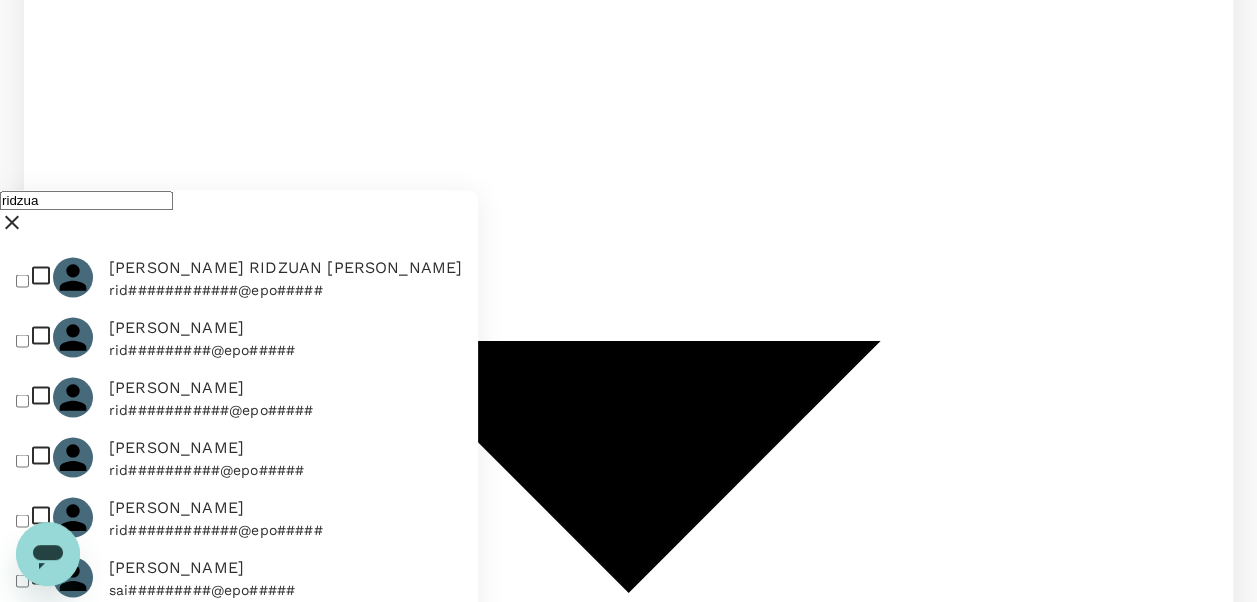 scroll, scrollTop: 0, scrollLeft: 0, axis: both 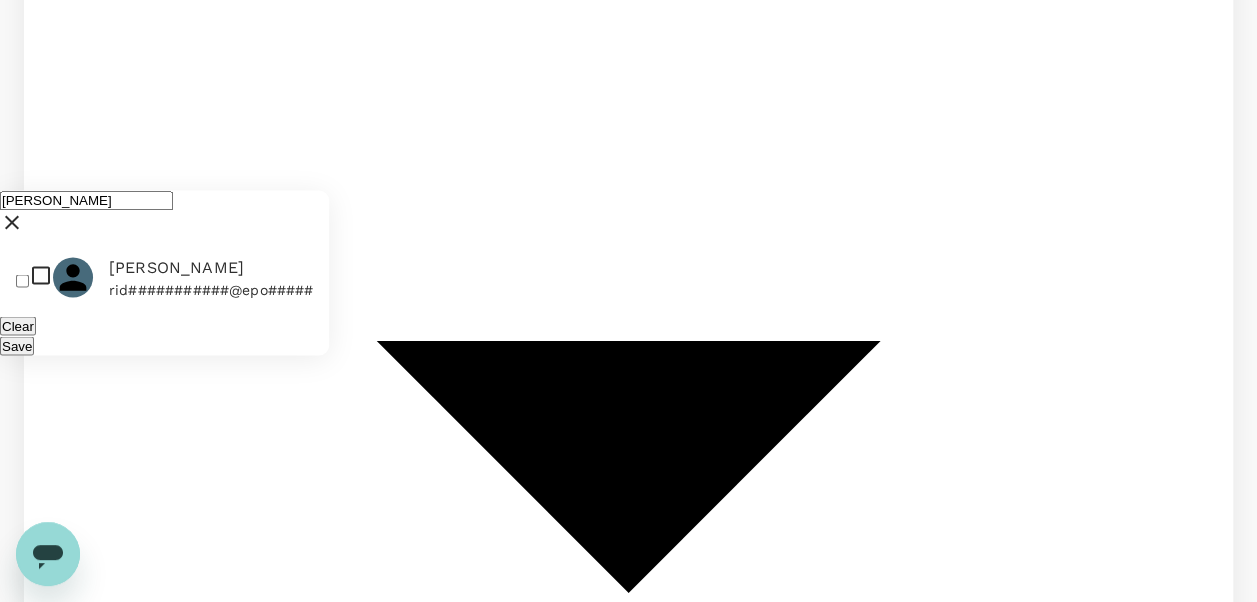 type on "ridzuan hassan" 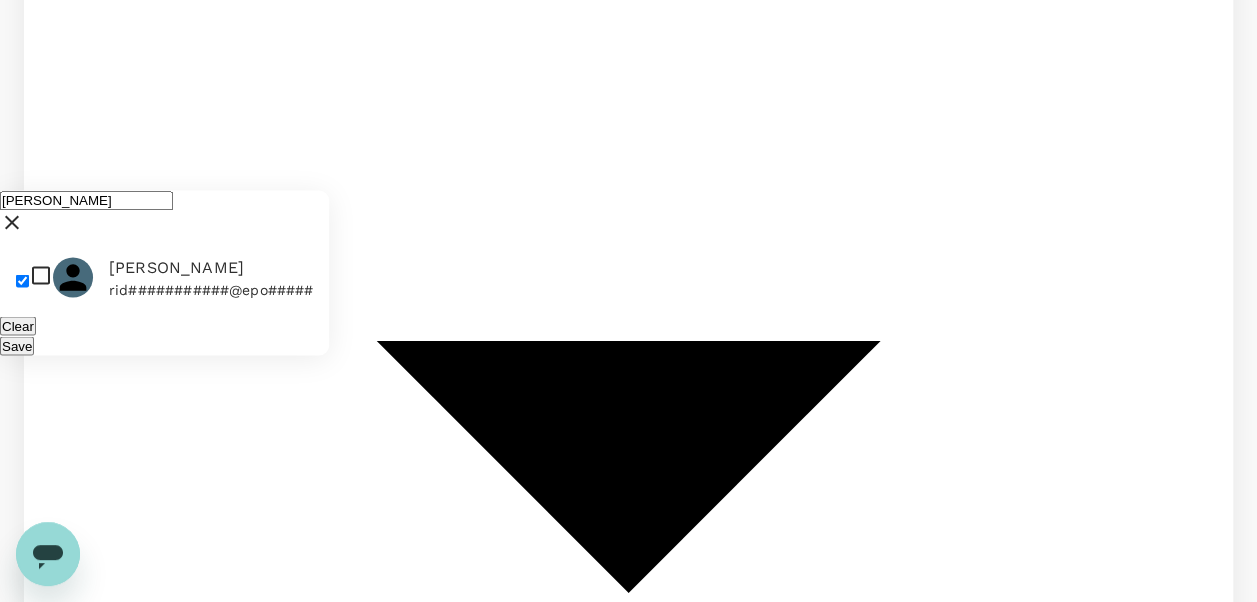 checkbox on "true" 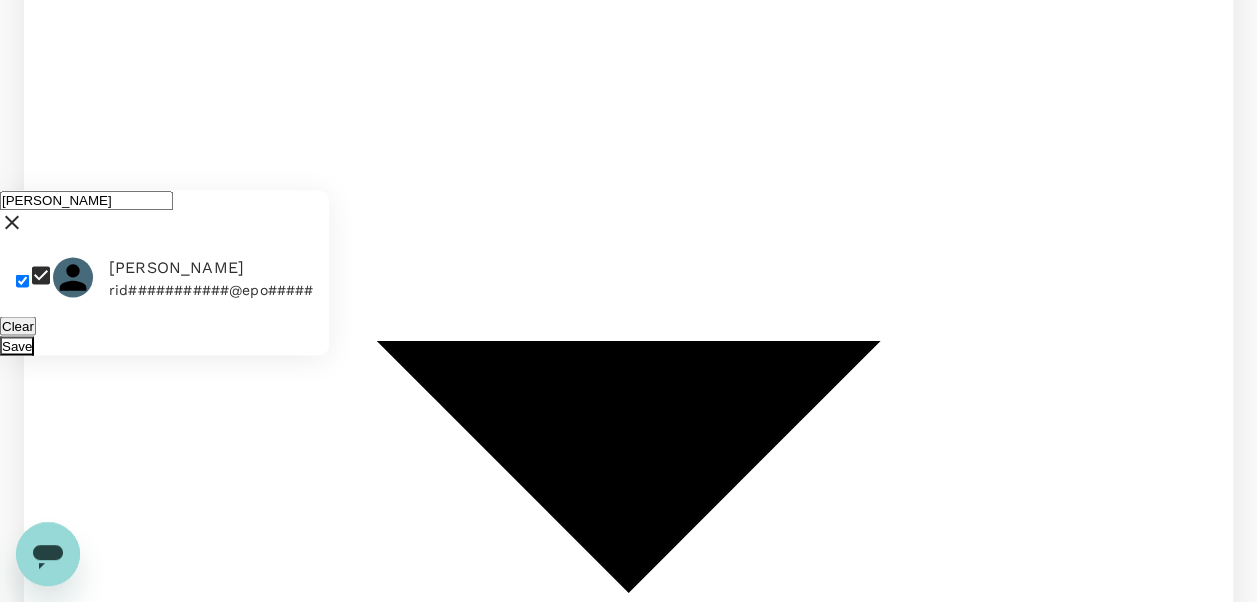 click on "Save" at bounding box center [17, 345] 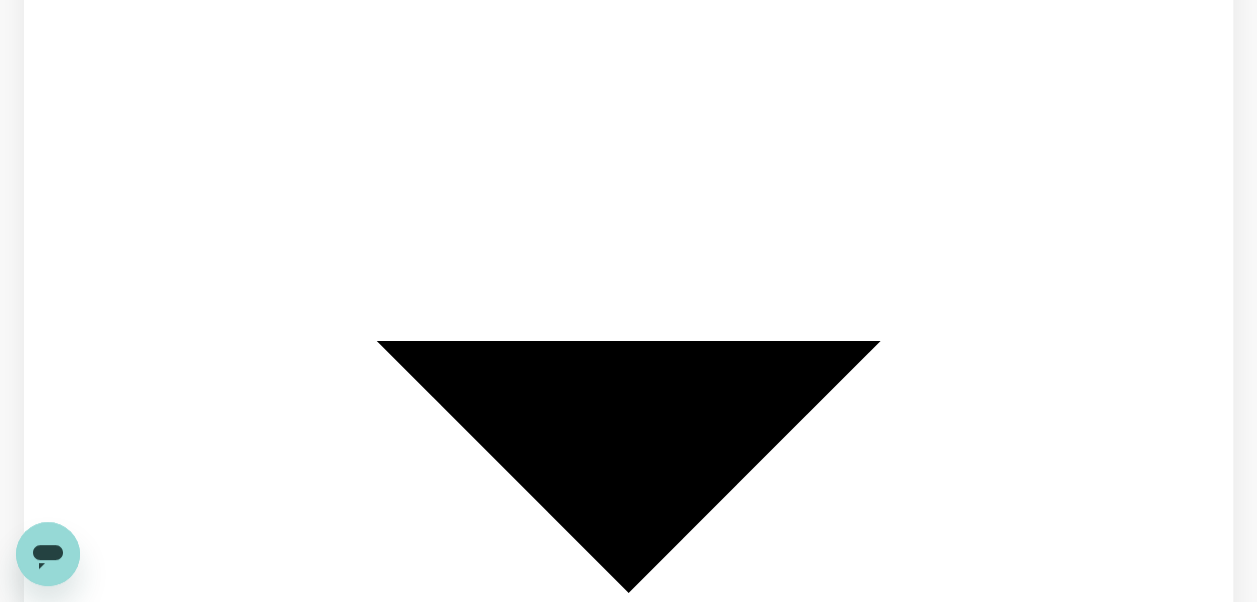click on "Find flights" at bounding box center (58, 2827) 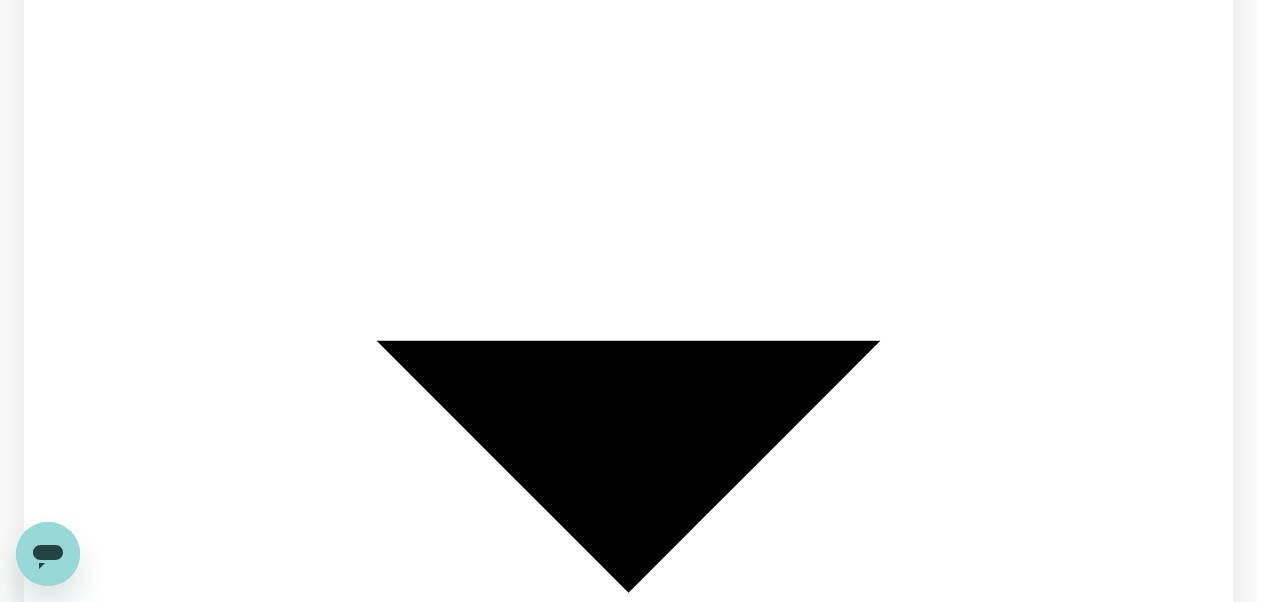 click on "General ( MOHD RIDZUAN HASSAN, You )" at bounding box center (32, 3210) 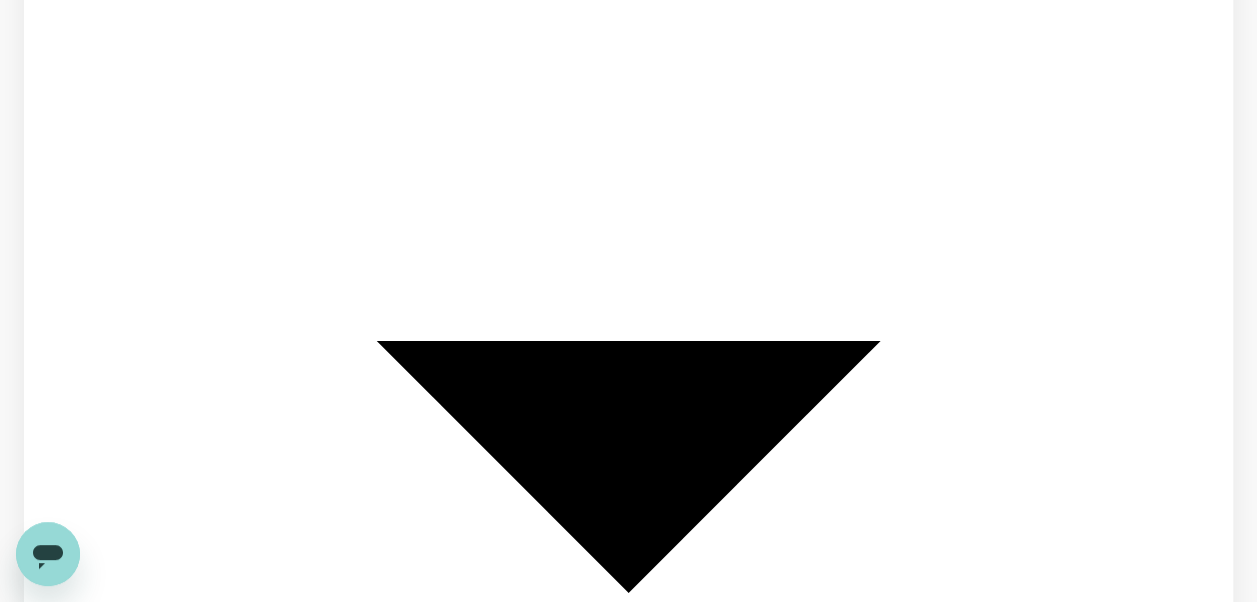 scroll, scrollTop: 0, scrollLeft: 0, axis: both 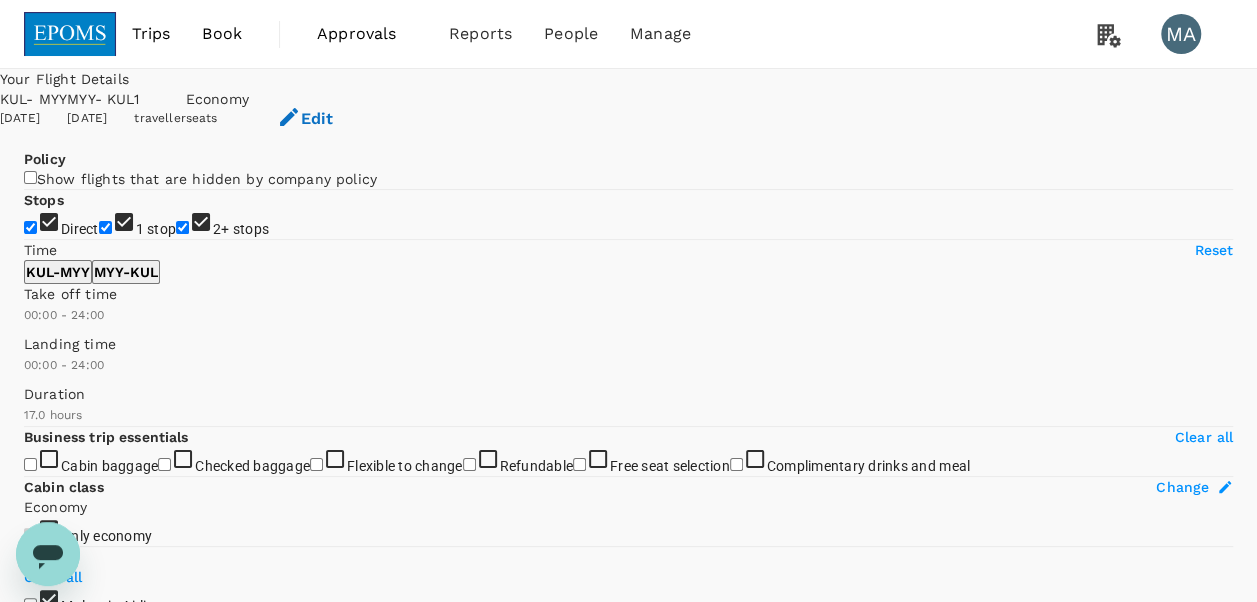 type on "1485" 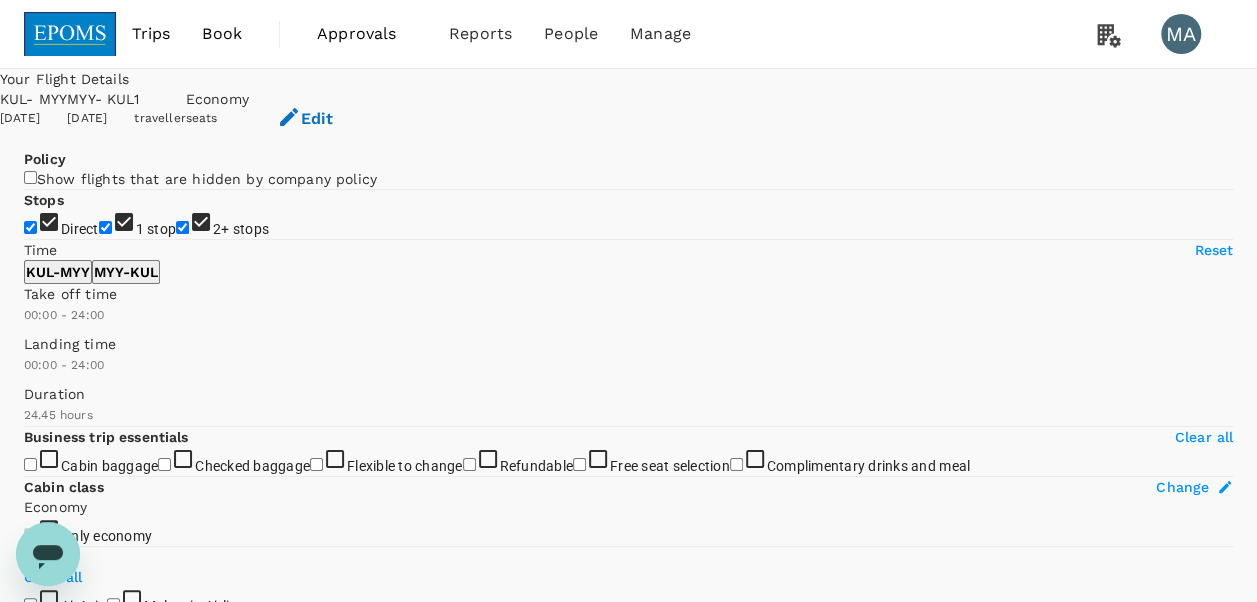 click on "1 stop" at bounding box center [156, 229] 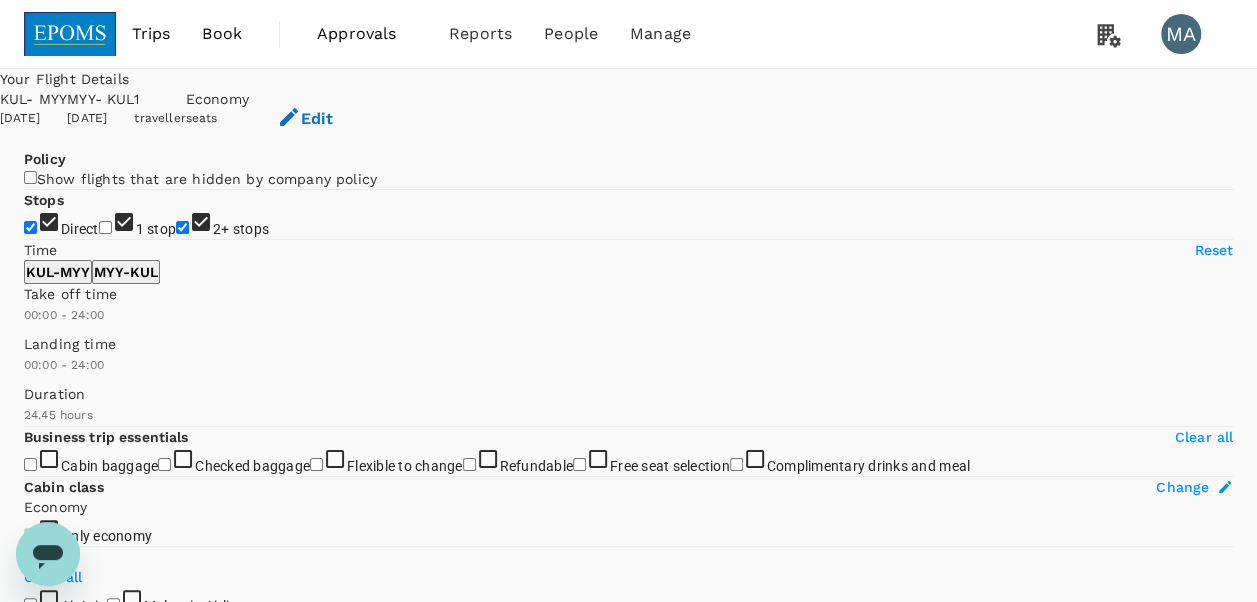 checkbox on "false" 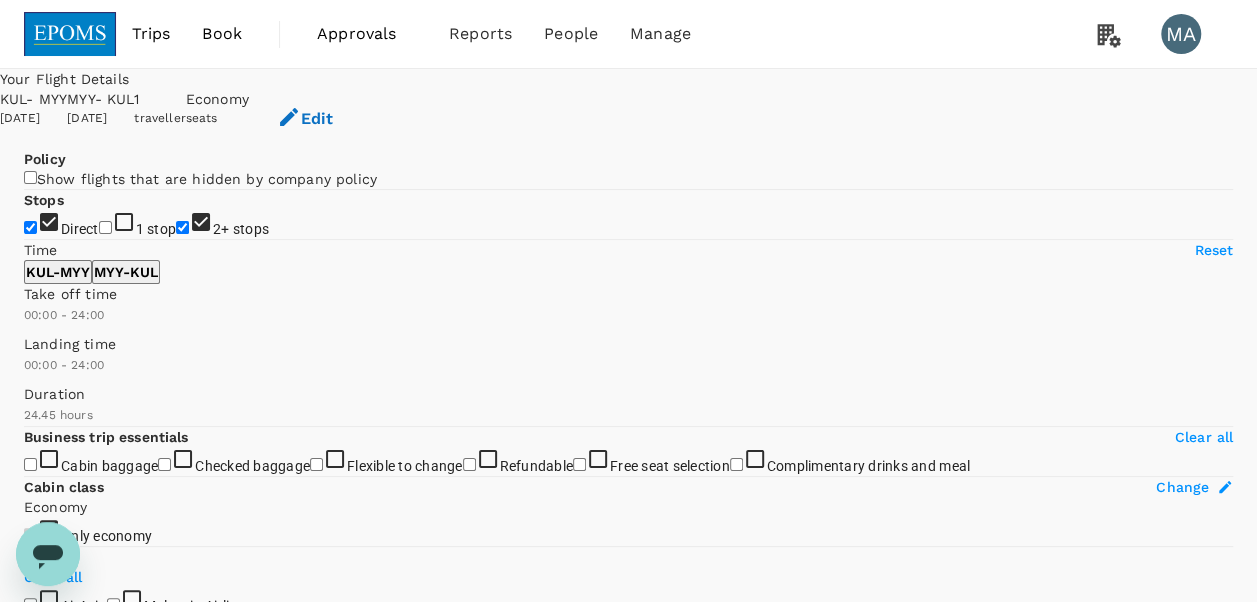 click on "2+ stops" at bounding box center [241, 229] 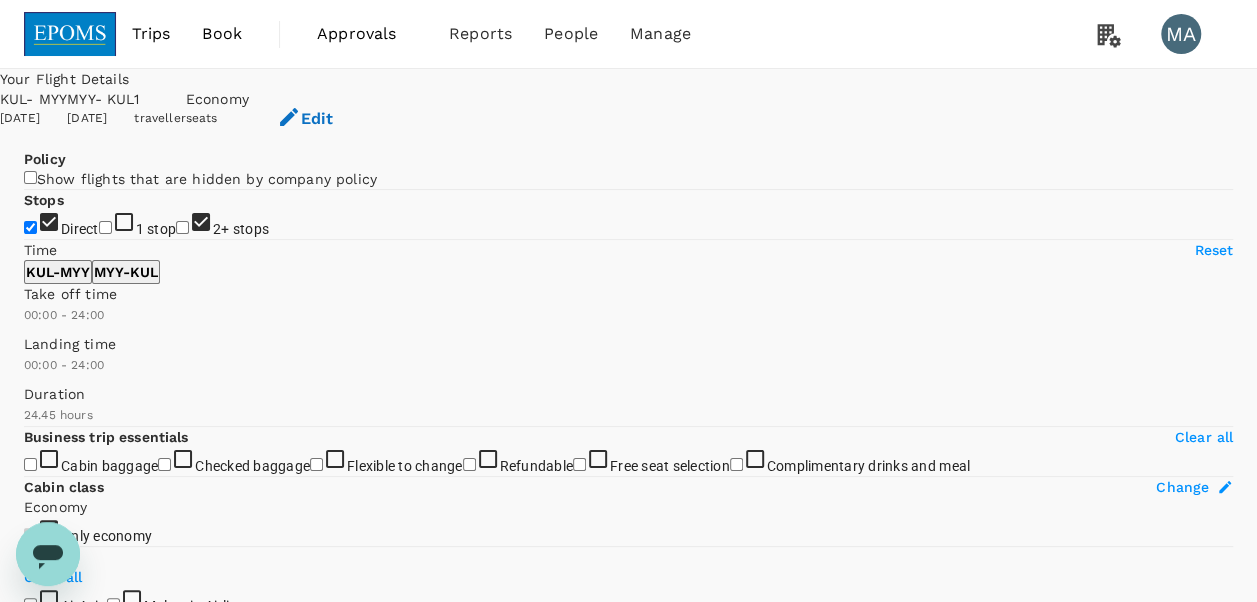 checkbox on "false" 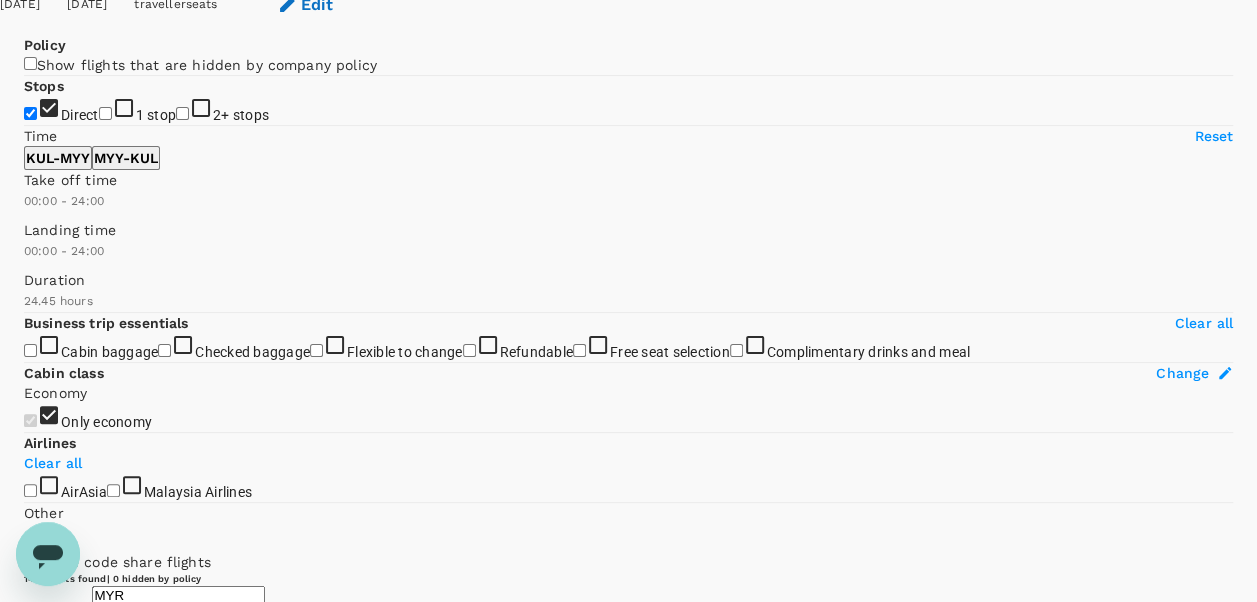 scroll, scrollTop: 200, scrollLeft: 0, axis: vertical 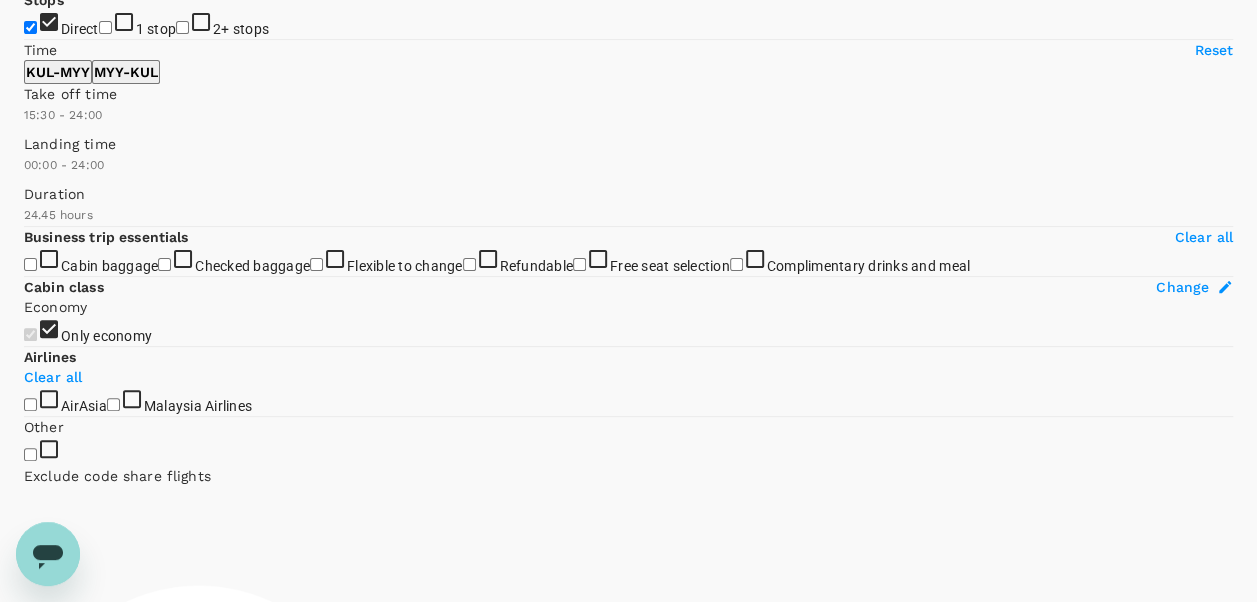 type on "960" 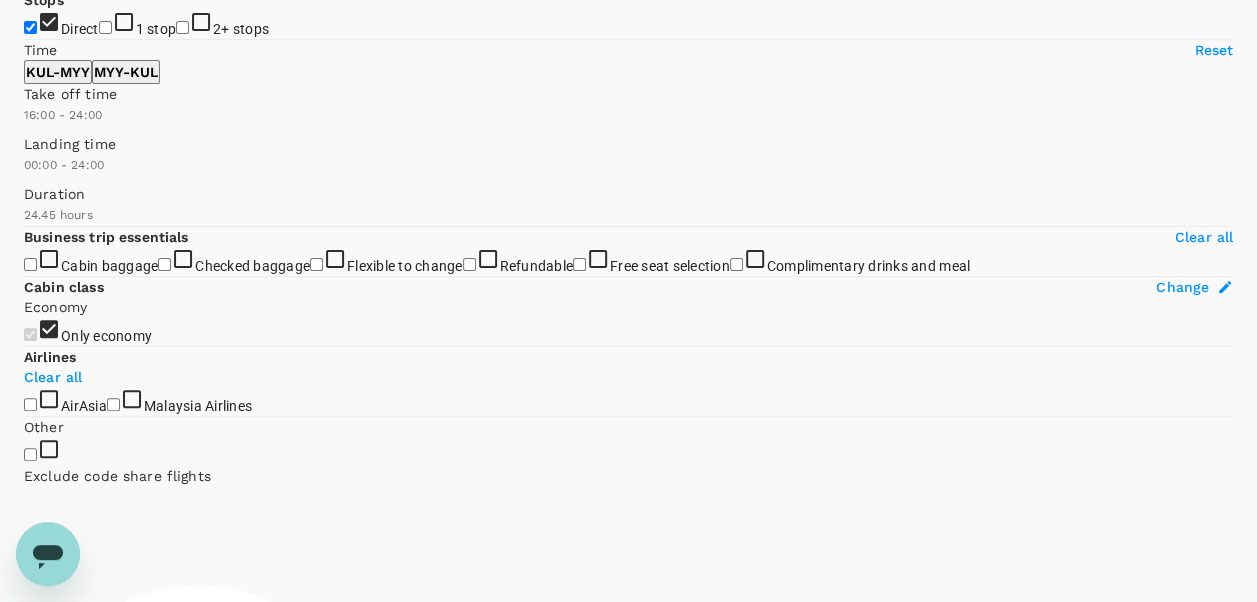 drag, startPoint x: 22, startPoint y: 393, endPoint x: 228, endPoint y: 392, distance: 206.00243 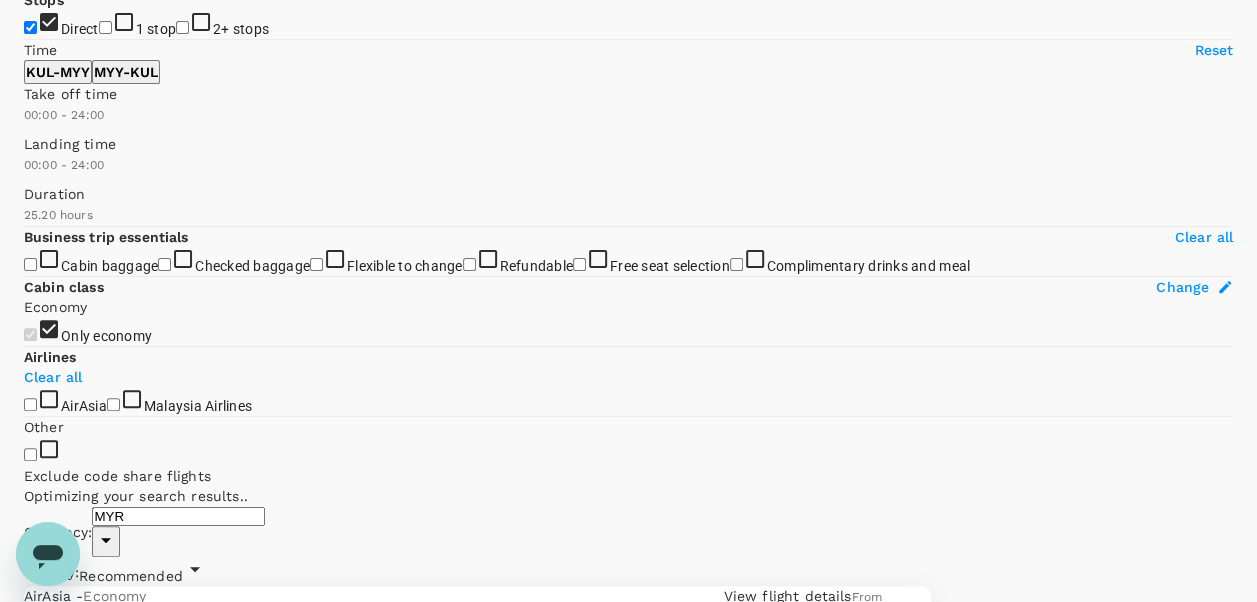 type on "MYR" 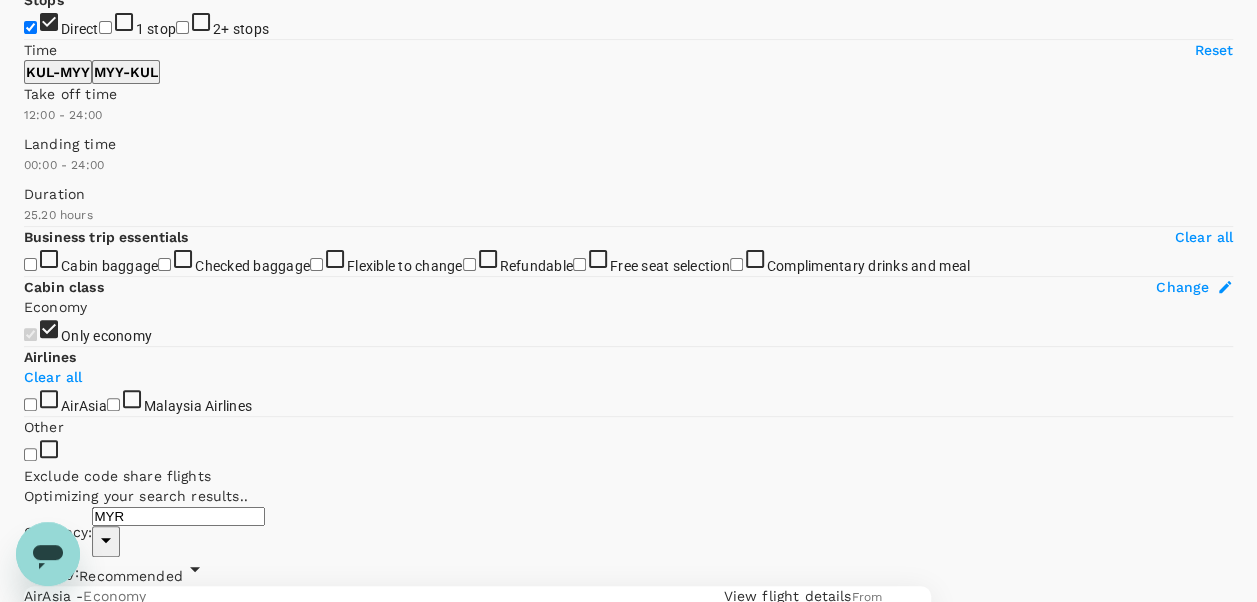 type on "690" 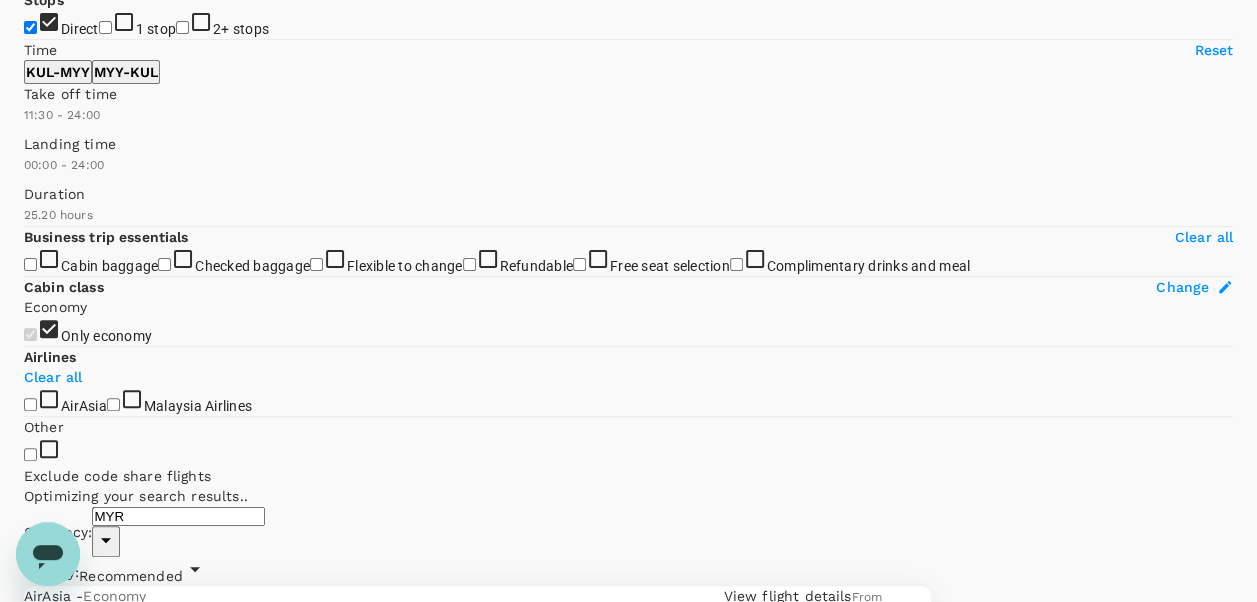 drag, startPoint x: 30, startPoint y: 396, endPoint x: 201, endPoint y: 391, distance: 171.07309 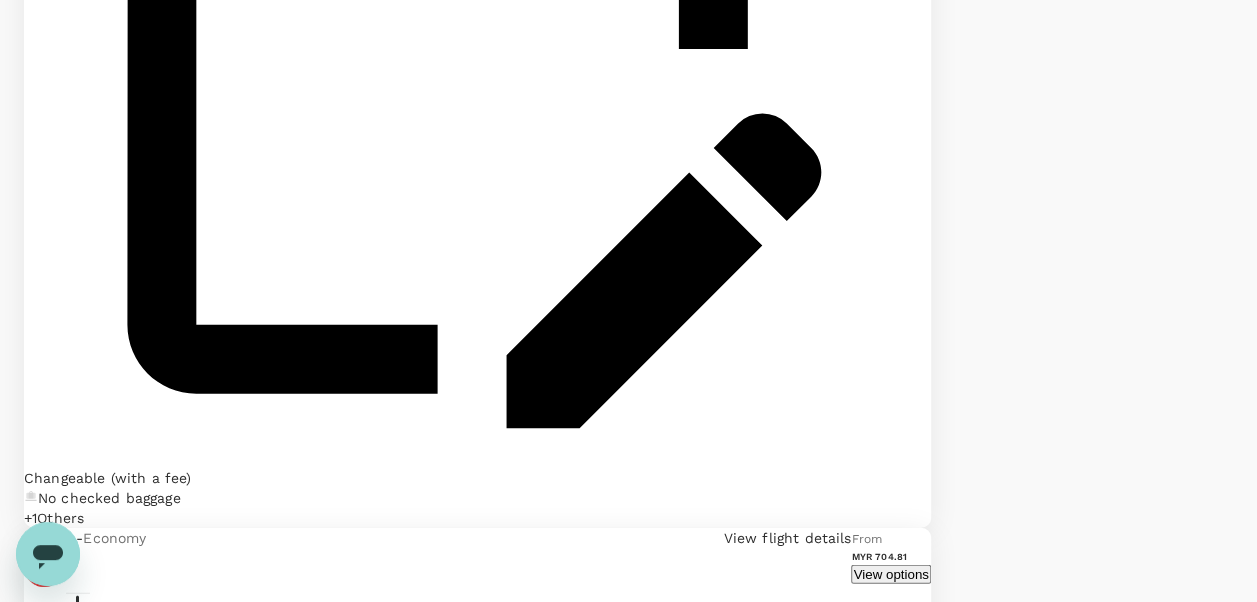 scroll, scrollTop: 2400, scrollLeft: 0, axis: vertical 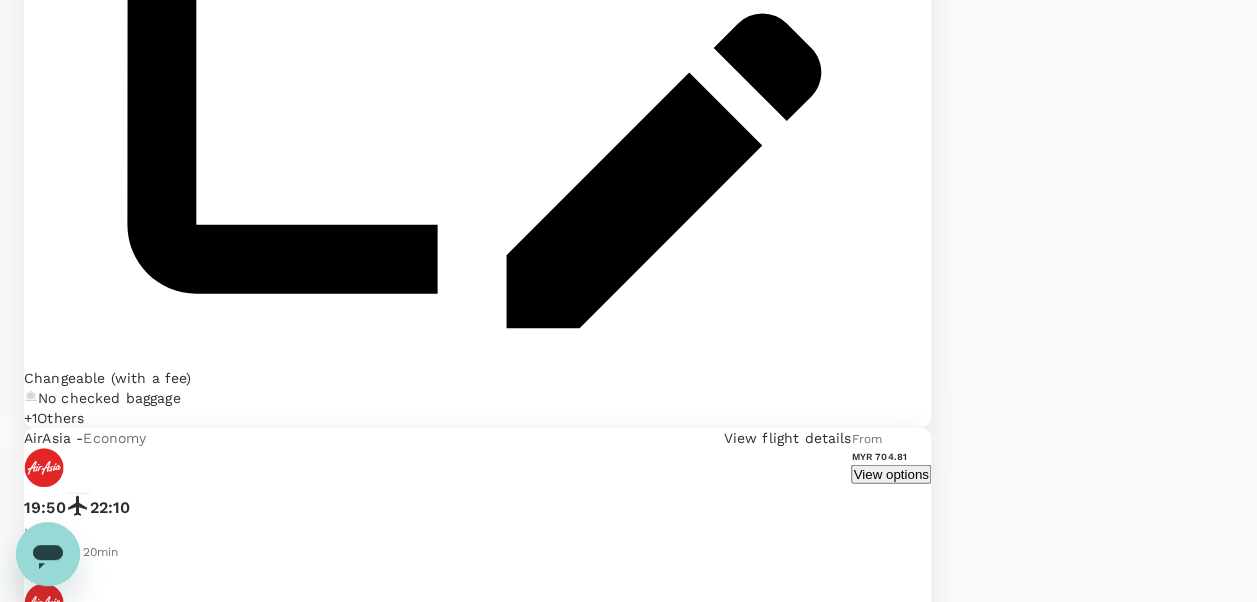 click on "View options" at bounding box center (890, 18801) 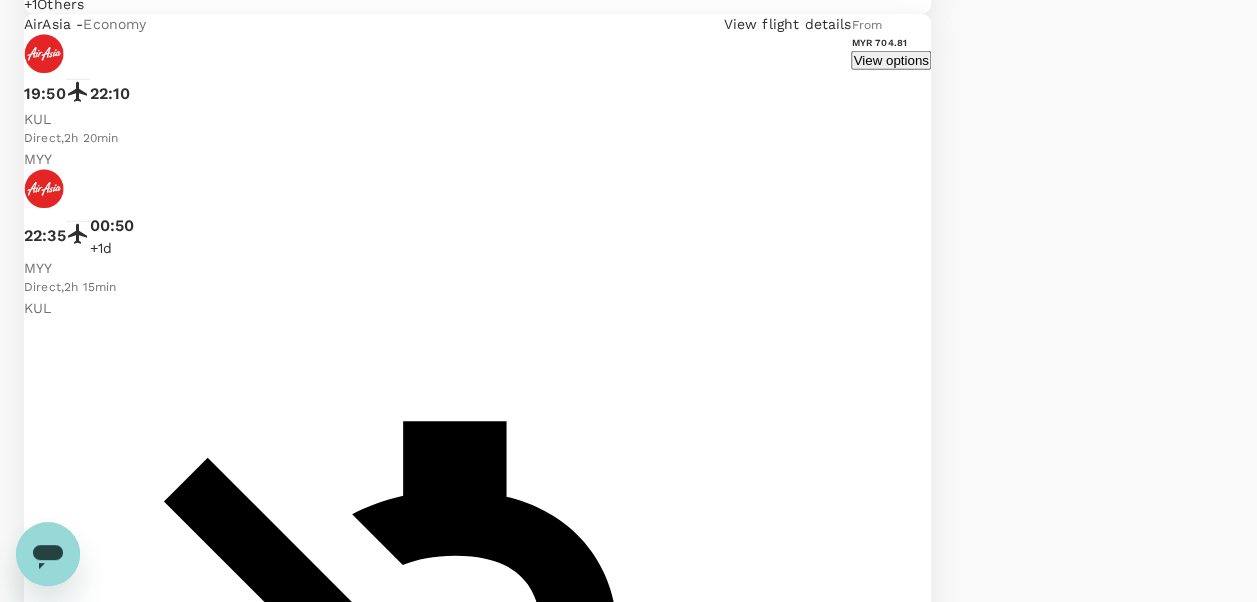 scroll, scrollTop: 2818, scrollLeft: 0, axis: vertical 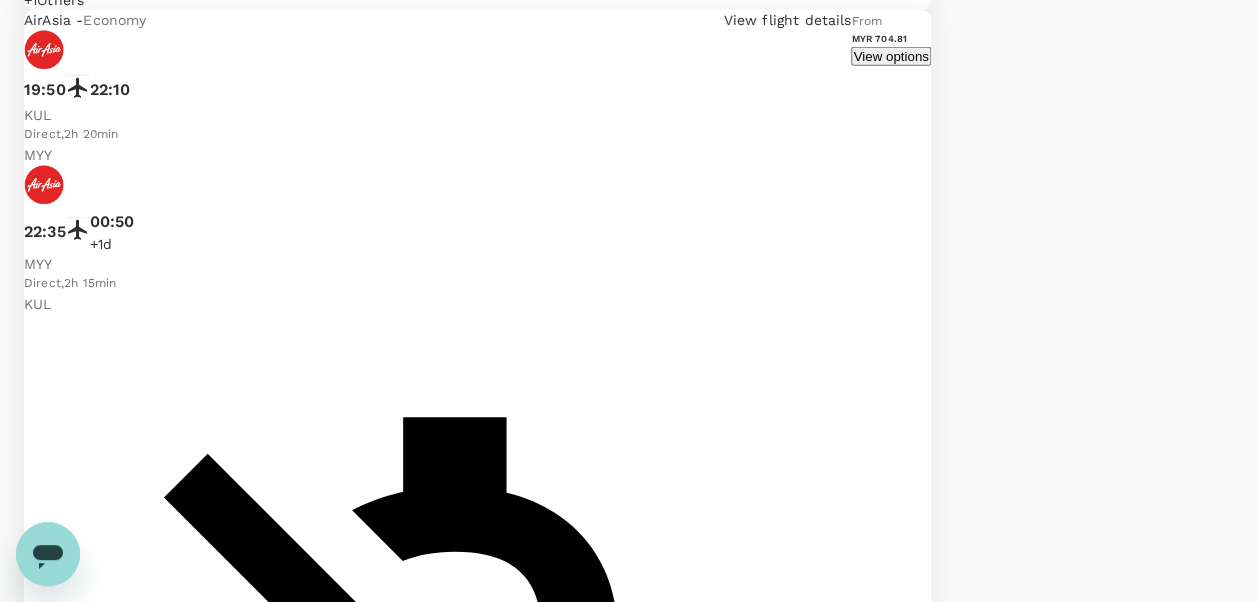 click 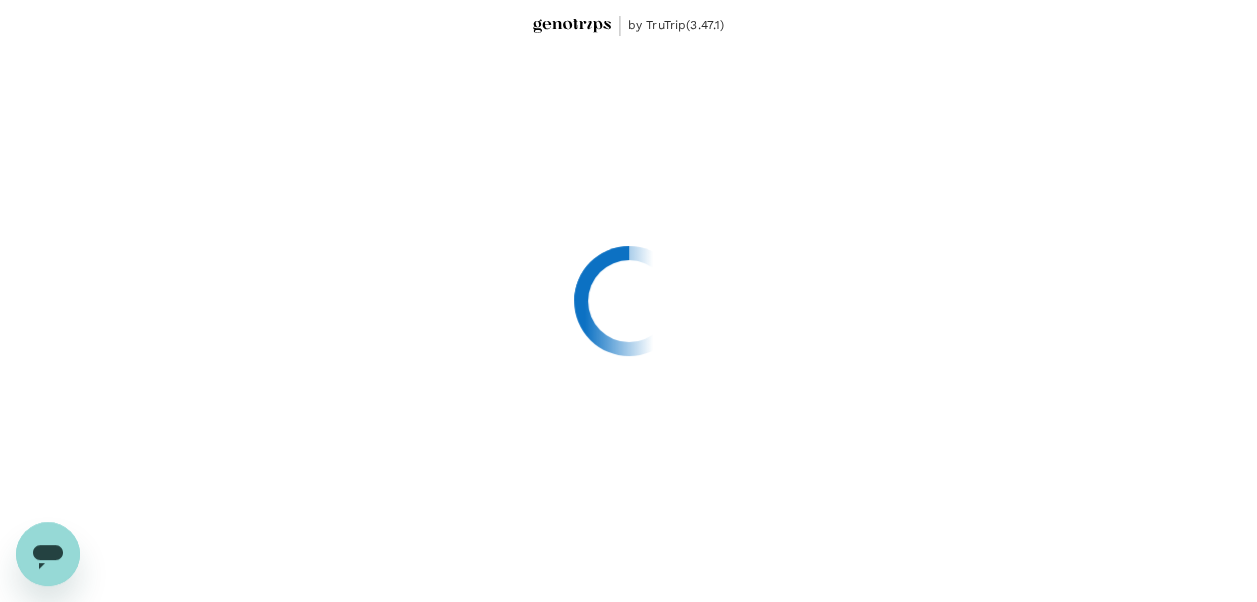 scroll, scrollTop: 0, scrollLeft: 0, axis: both 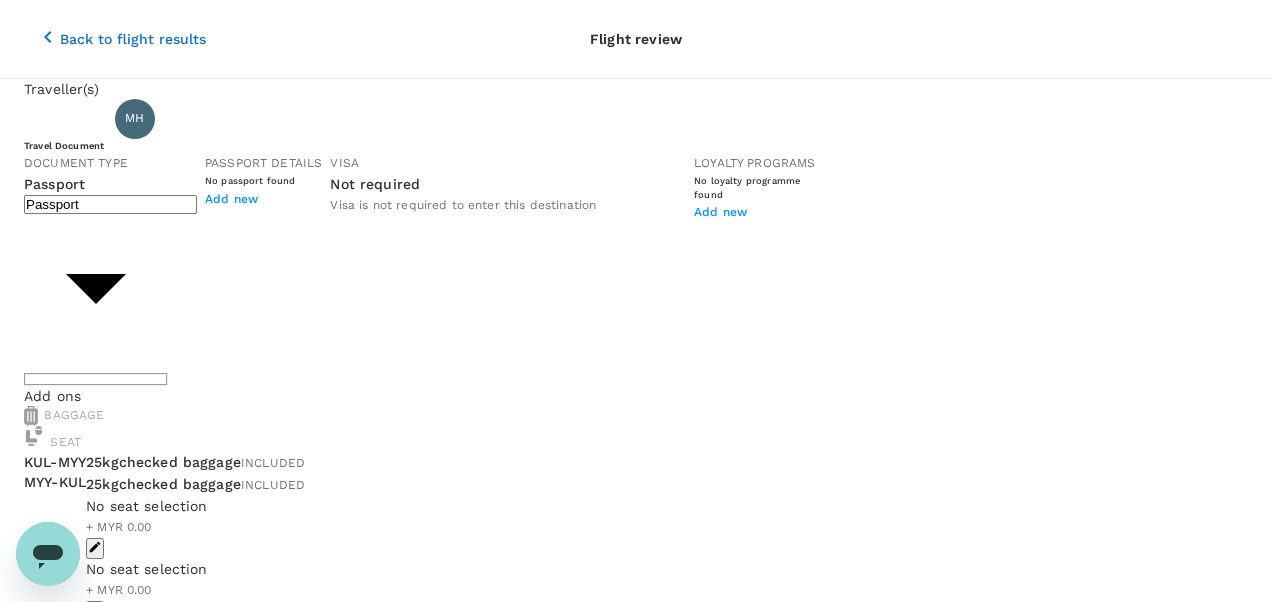 click on "Back to flight results Flight review Traveller(s) Traveller   1 : MH MOHD RIDZUAN   HASSAN Travel Document Document type Passport Passport ​ Passport details No passport found Add new Visa Not required Visa is not required to enter this destination Loyalty programs No loyalty programme found Add new Add ons Baggage Seat KUL  -  MYY MYY  -  KUL 25kg  checked baggage INCLUDED 25kg  checked baggage INCLUDED No seat selection + MYR 0.00 No seat selection + MYR 0.00 Special request Add any special requests here. Our support team will attend to it and reach out to you as soon as possible. Add request You've selected Sunday, 27 Jul 2025 17:35 19:55 KUL Direct ,  2h 20min MYY Thursday, 31 Jul 2025 12:10 14:30 MYY Direct ,  2h 20min KUL View flight details Price summary Total fare (1 traveller(s)) MYR 1,125.20 Air fare MYR 1,125.20 Baggage fee MYR 0.00 Seat fee MYR 0.00 Service fee MYR 78.77 Total MYR 1,203.97 Continue to payment details Some travellers require a valid travel document to proceed with this booking  (" at bounding box center (636, 770) 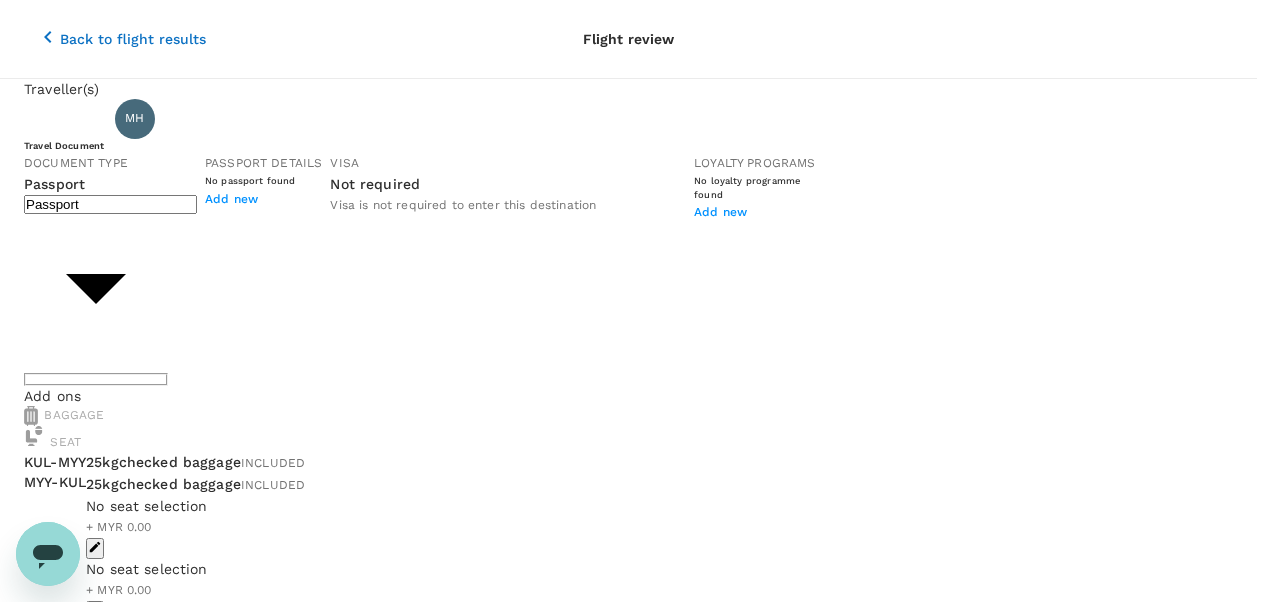 click on "ID card" at bounding box center (628, 1571) 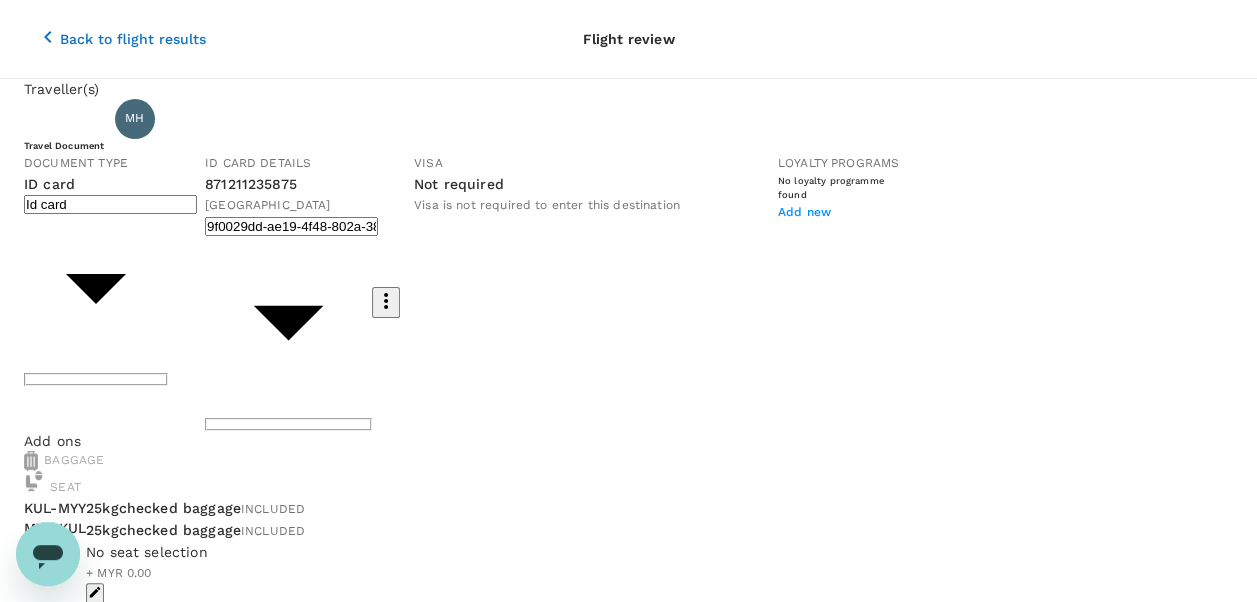 click on "No loyalty programme found Add new" at bounding box center (835, 198) 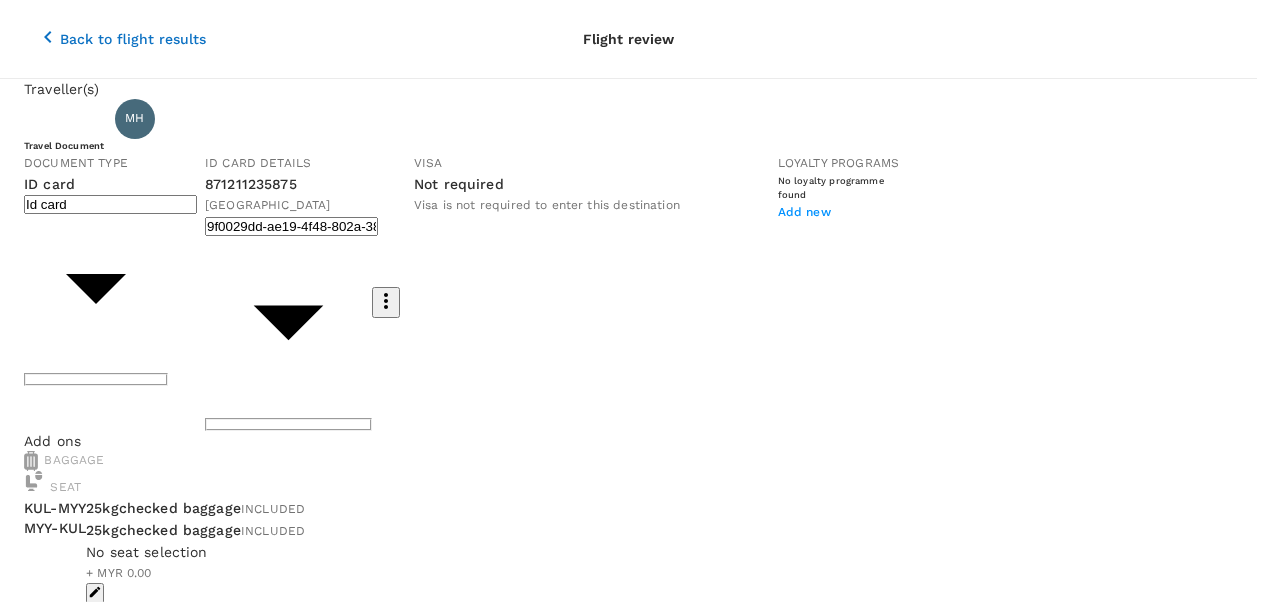 click at bounding box center (95, 1637) 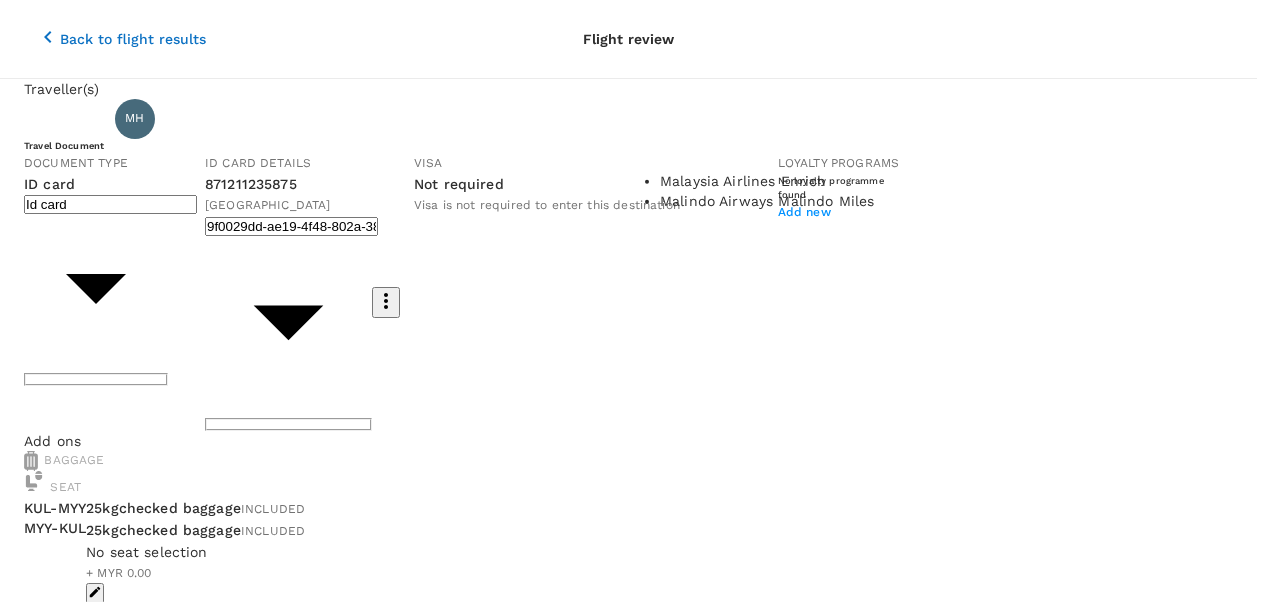 click on "Malaysia Airlines Enrich" at bounding box center (803, 181) 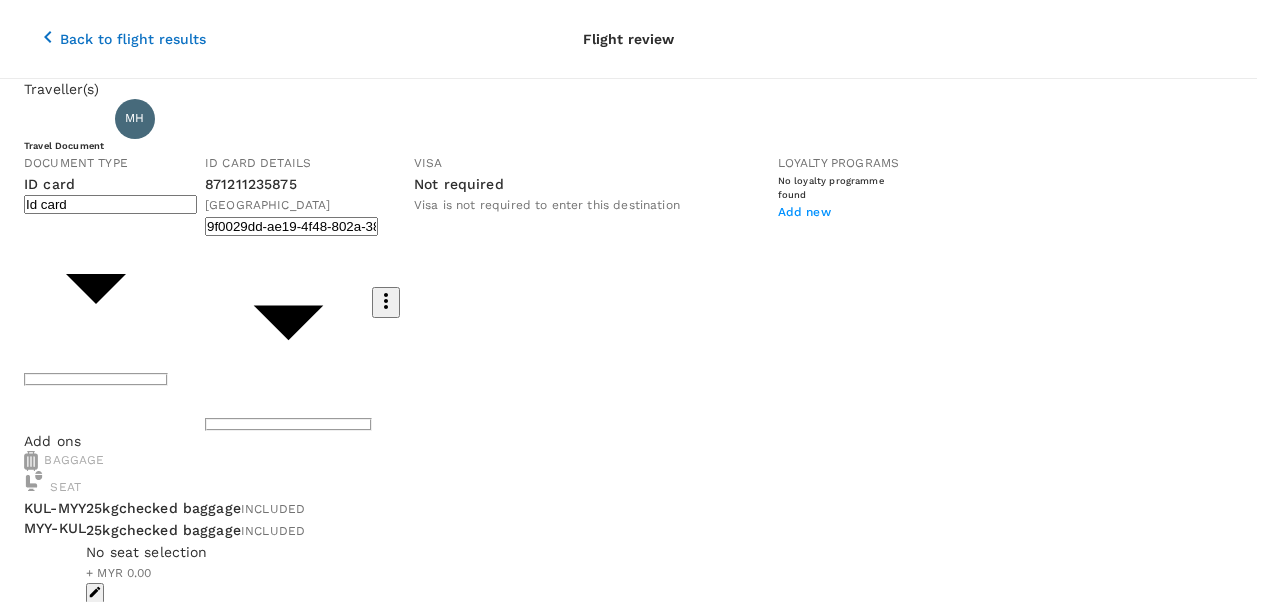 type on "Malaysia Airlines Enrich" 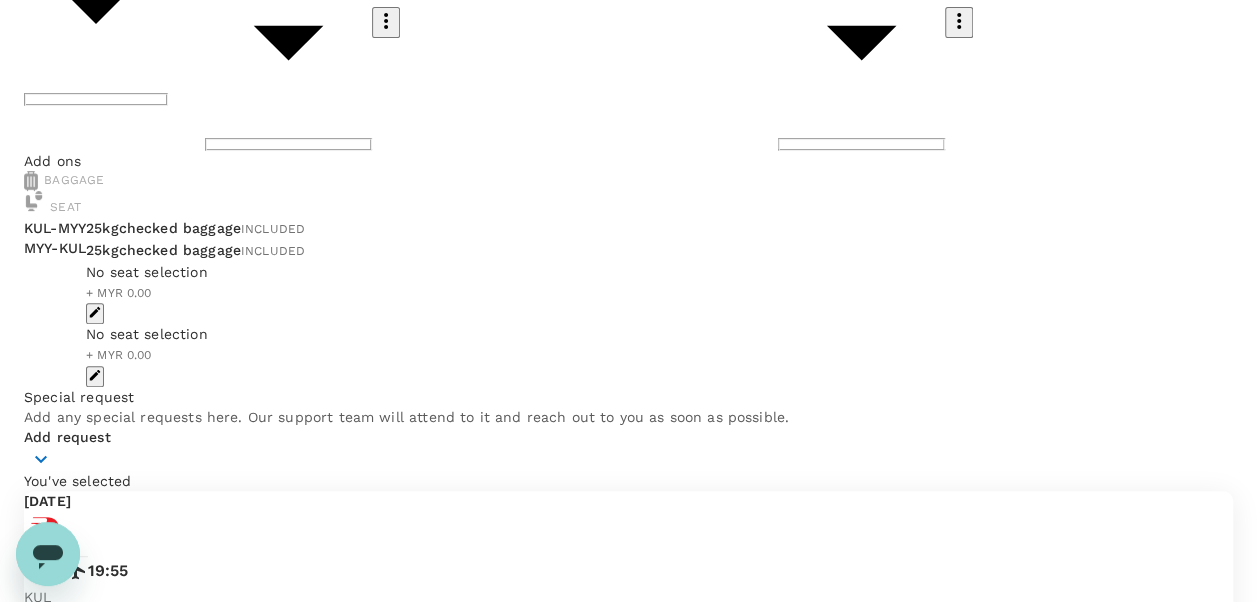 scroll, scrollTop: 300, scrollLeft: 0, axis: vertical 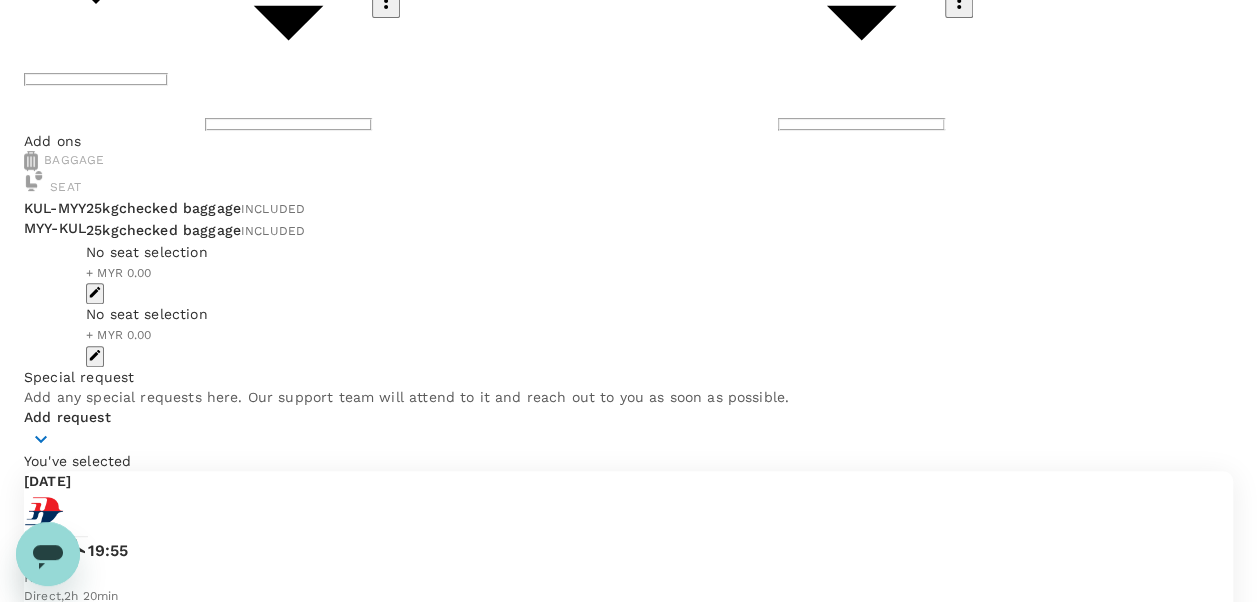 click on "No seat selection + MYR 0.00" at bounding box center [589, 273] 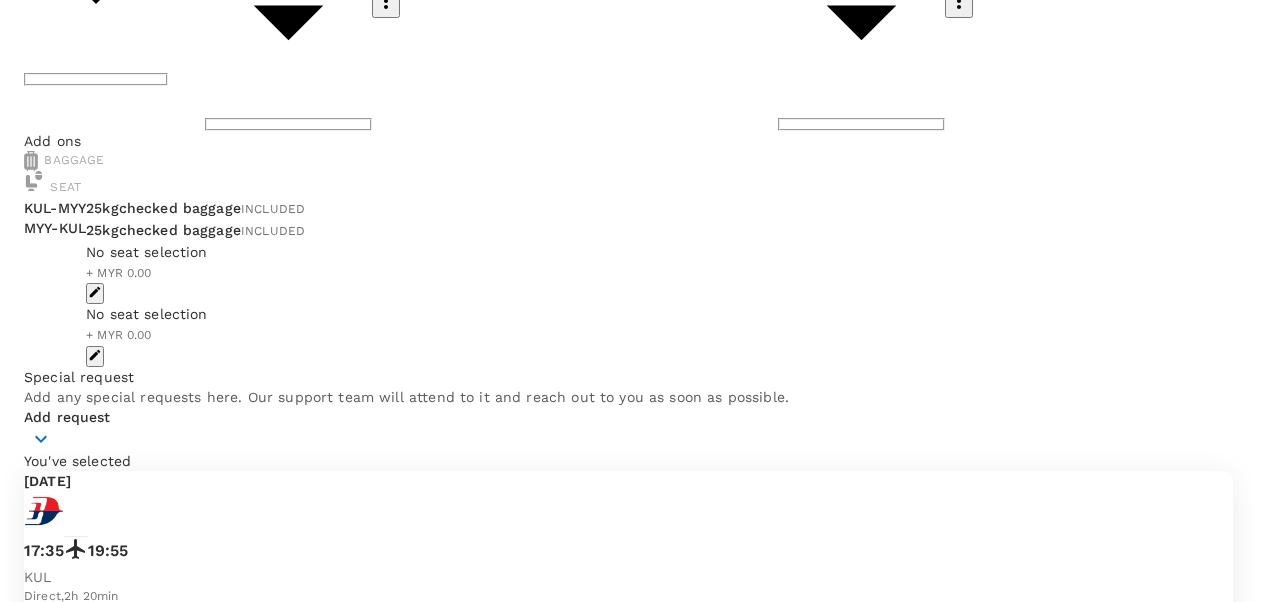 click on "Continue to   MYY - KUL" at bounding box center [87, 1579] 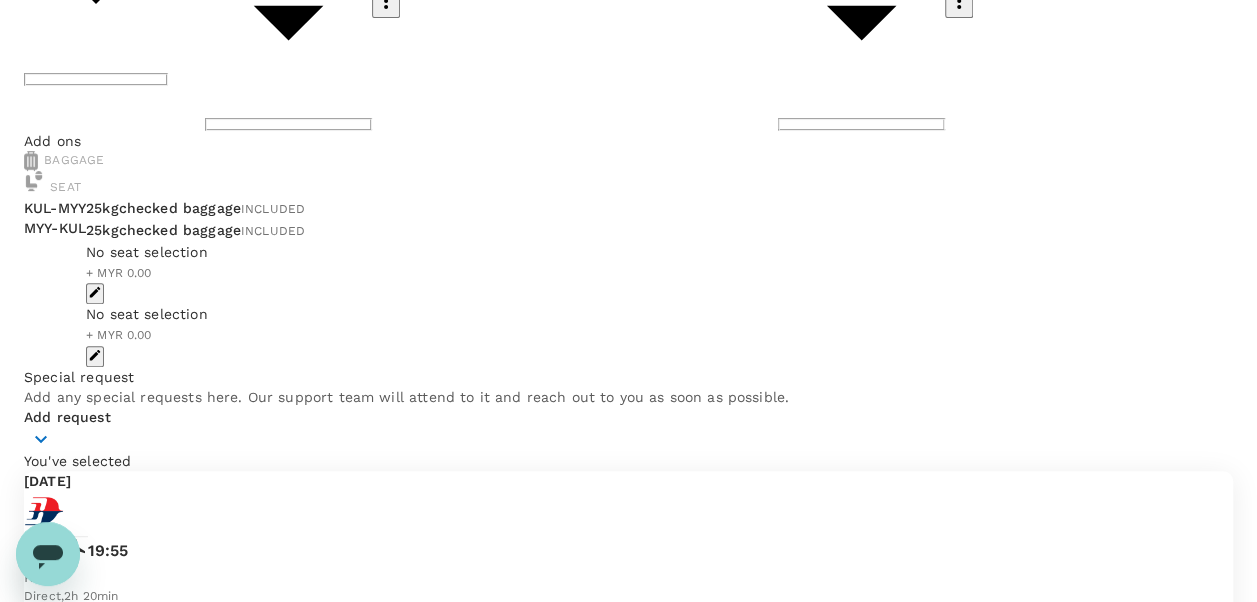 click on "Special request" at bounding box center (628, 377) 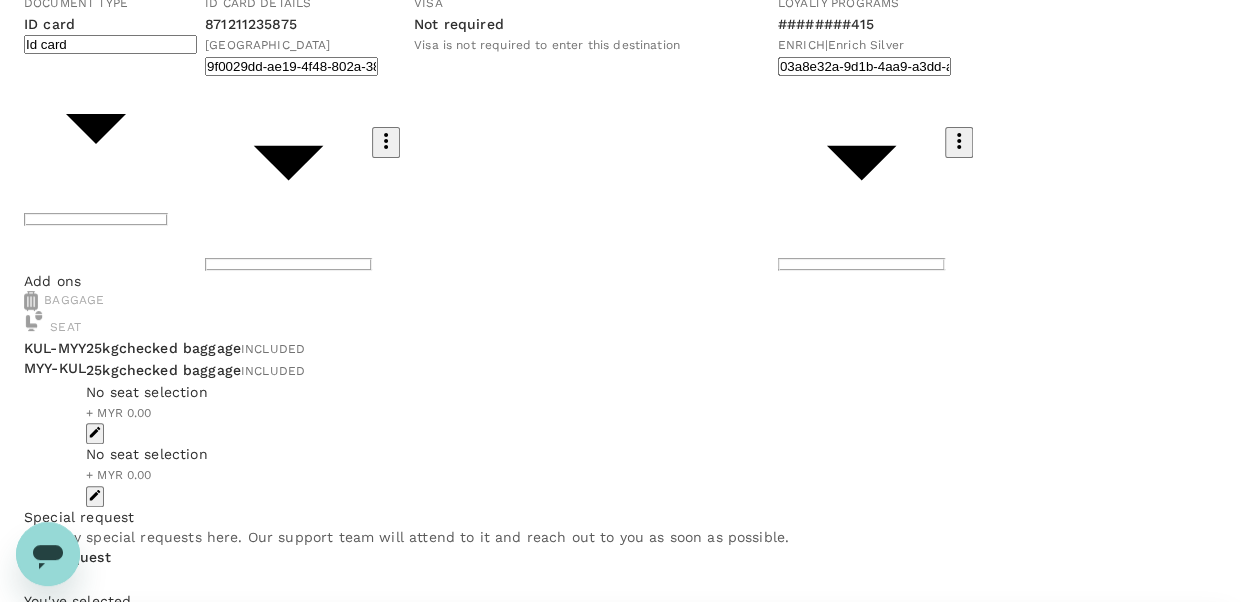 scroll, scrollTop: 0, scrollLeft: 0, axis: both 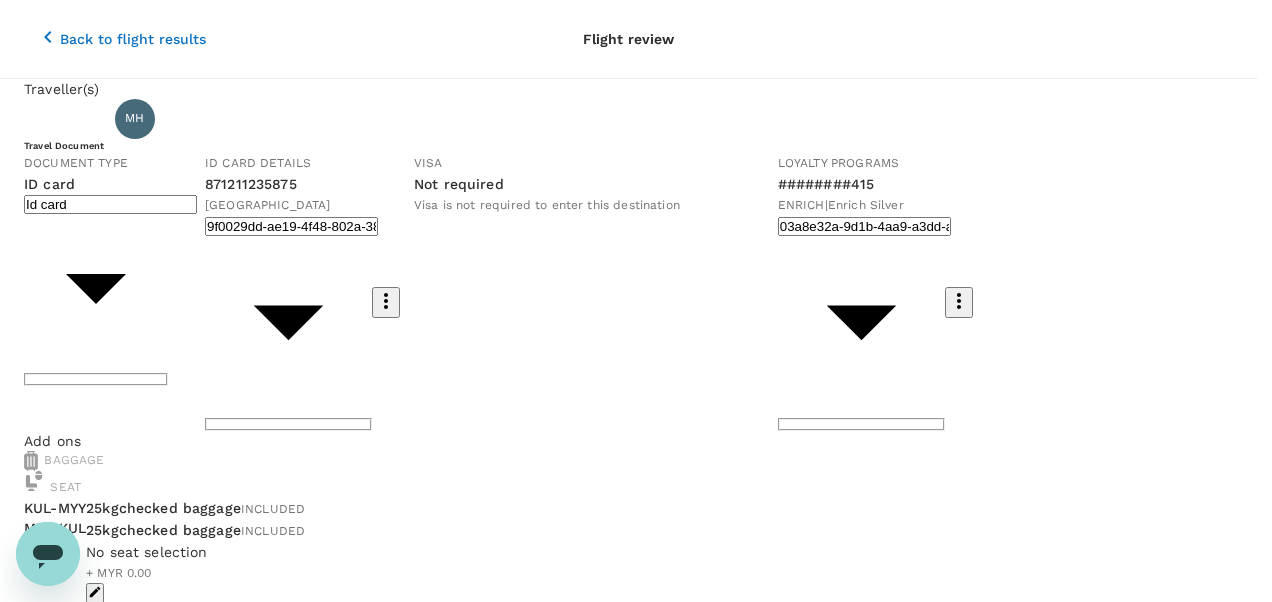 click on "Back to flight results Flight review Traveller(s) Traveller   1 : MH MOHD RIDZUAN   HASSAN Travel Document Document type ID card Id card ​ Id card details 871211235875 Malaysia 9f0029dd-ae19-4f48-802a-38243fa0bef4 ​ Visa Not required Visa is not required to enter this destination Loyalty programs ########415 ENRICH |  Enrich Silver 03a8e32a-9d1b-4aa9-a3dd-a9e7caafe7c6 ​ Add ons Baggage Seat KUL  -  MYY MYY  -  KUL 25kg  checked baggage INCLUDED 25kg  checked baggage INCLUDED No seat selection + MYR 0.00 No seat selection + MYR 0.00 Special request Add any special requests here. Our support team will attend to it and reach out to you as soon as possible. Add request You've selected Sunday, 27 Jul 2025 17:35 19:55 KUL Direct ,  2h 20min MYY Thursday, 31 Jul 2025 12:10 14:30 MYY Direct ,  2h 20min KUL View flight details Price summary Total fare (1 traveller(s)) MYR 1,125.20 Air fare MYR 1,125.20 Baggage fee MYR 0.00 Seat fee MYR 0.00 Service fee MYR 78.77 Total MYR 1,203.97 Continue to payment details  (" at bounding box center (636, 813) 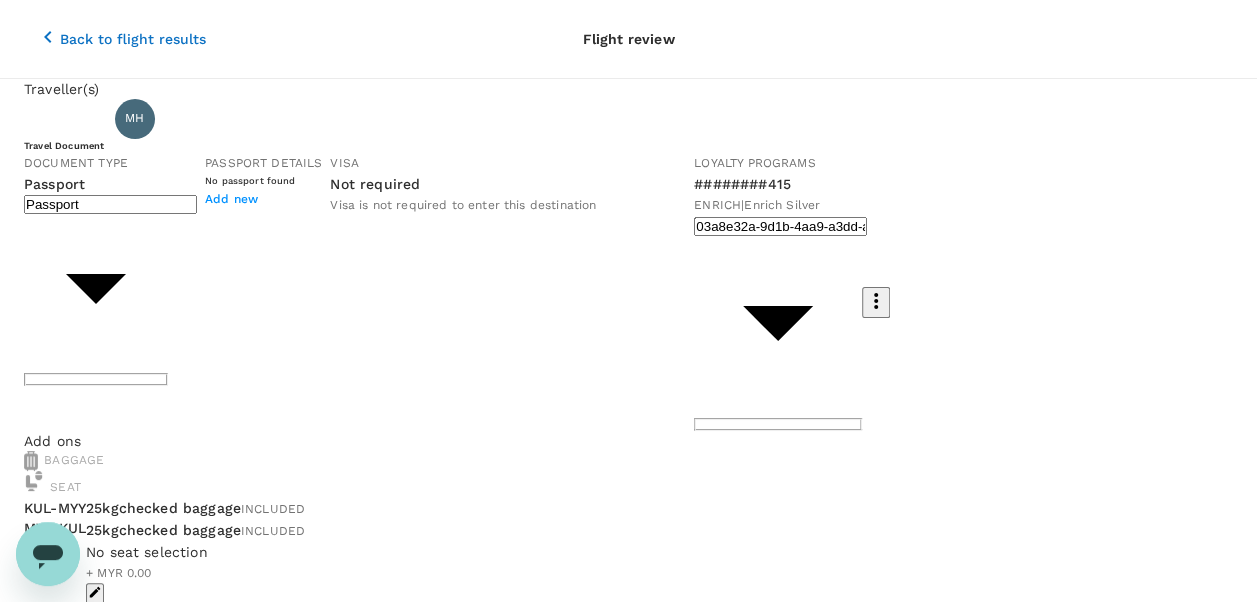 click on "Back to flight results Flight review Traveller(s) Traveller   1 : MH MOHD RIDZUAN   HASSAN Travel Document Document type Passport Passport ​ Passport details No passport found Add new Visa Not required Visa is not required to enter this destination Loyalty programs ########415 ENRICH |  Enrich Silver 03a8e32a-9d1b-4aa9-a3dd-a9e7caafe7c6 ​ Add ons Baggage Seat KUL  -  MYY MYY  -  KUL 25kg  checked baggage INCLUDED 25kg  checked baggage INCLUDED No seat selection + MYR 0.00 No seat selection + MYR 0.00 Special request Add any special requests here. Our support team will attend to it and reach out to you as soon as possible. Add request You've selected Sunday, 27 Jul 2025 17:35 19:55 KUL Direct ,  2h 20min MYY Thursday, 31 Jul 2025 12:10 14:30 MYY Direct ,  2h 20min KUL View flight details Price summary Total fare (1 traveller(s)) MYR 1,125.20 Air fare MYR 1,125.20 Baggage fee MYR 0.00 Seat fee MYR 0.00 Service fee MYR 78.77 Total MYR 1,203.97 Continue to payment details by TruTrip  ( 3.47.1   ) Edit Add new" at bounding box center (628, 793) 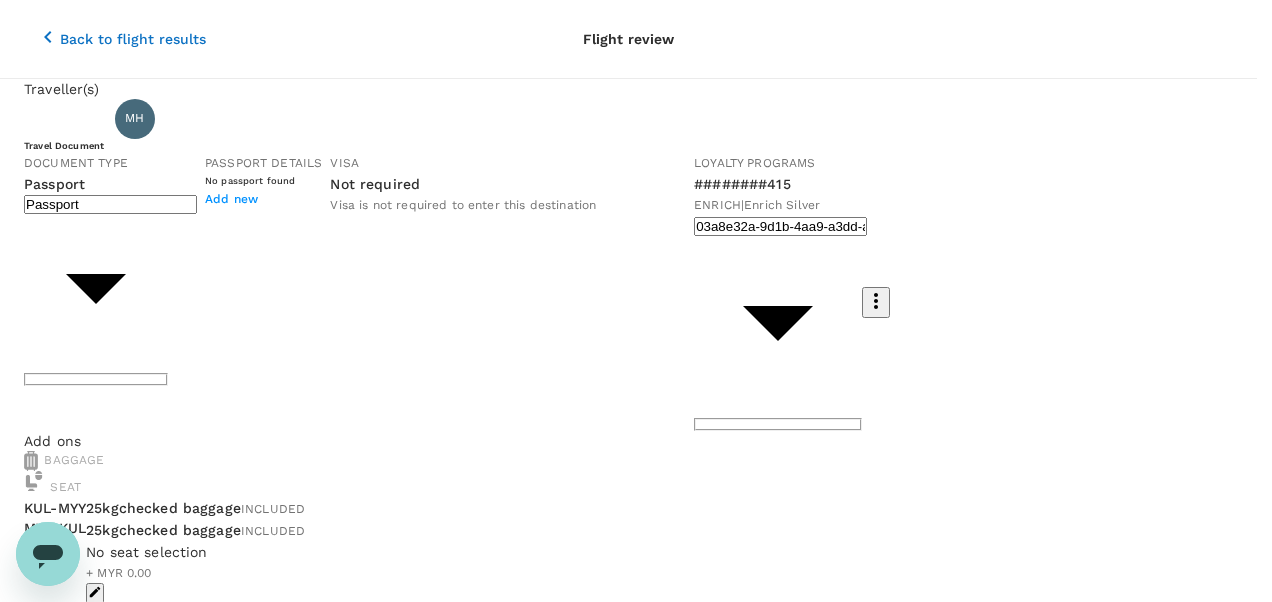 click on "ID card" at bounding box center [628, 1617] 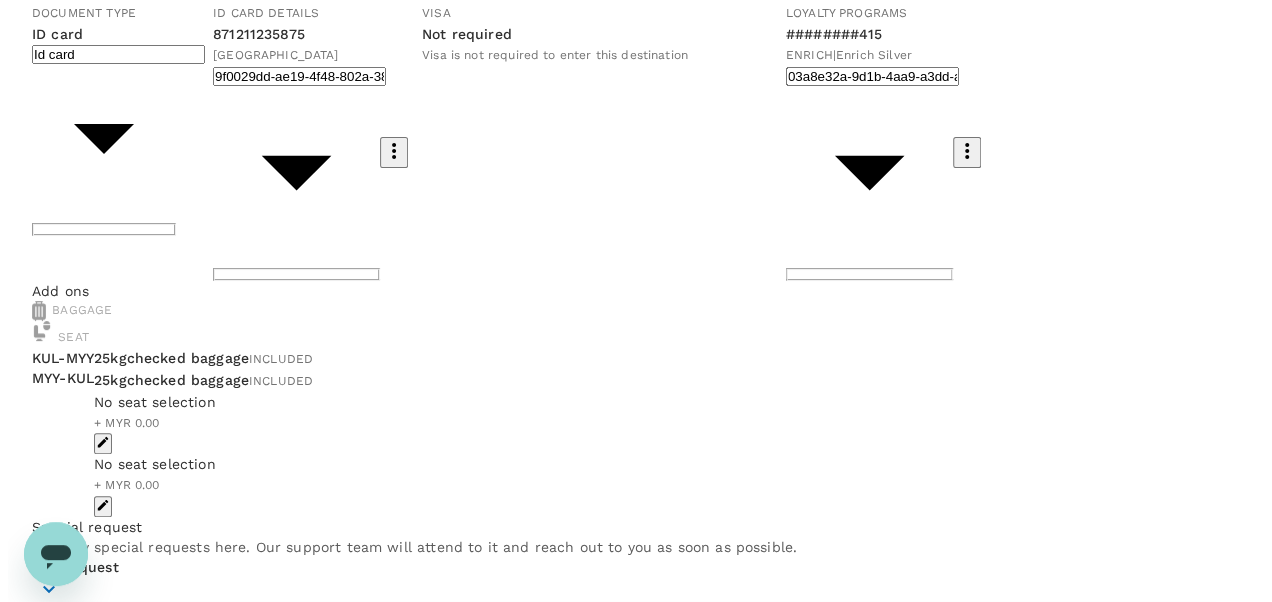 scroll, scrollTop: 300, scrollLeft: 0, axis: vertical 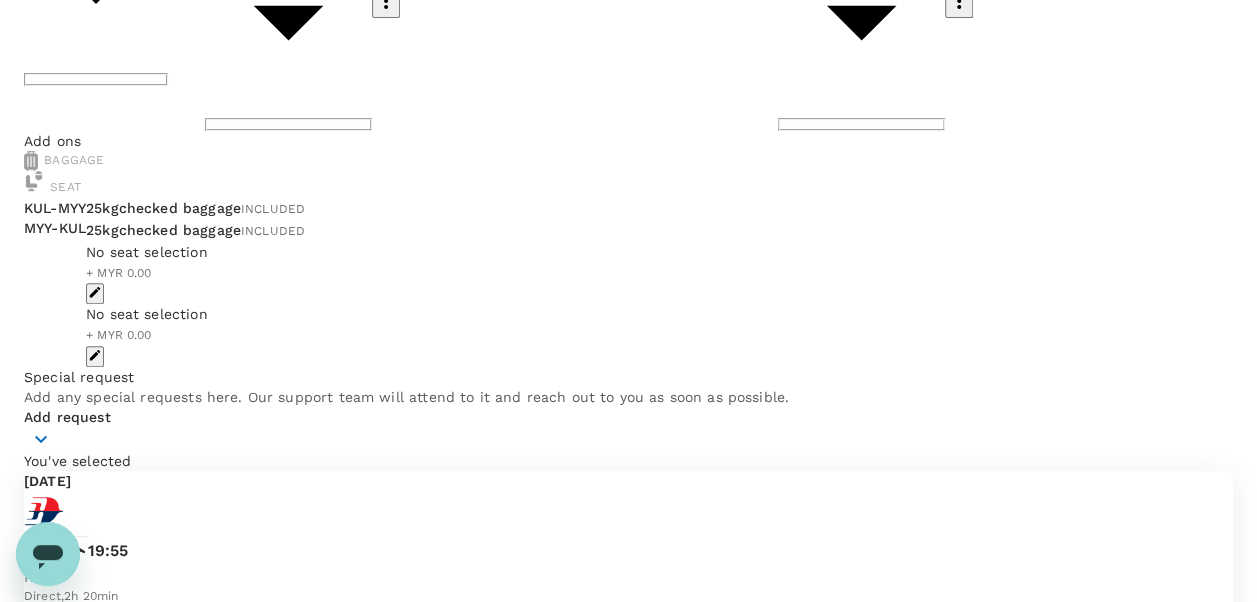 click on "Continue to payment details" at bounding box center [108, 1112] 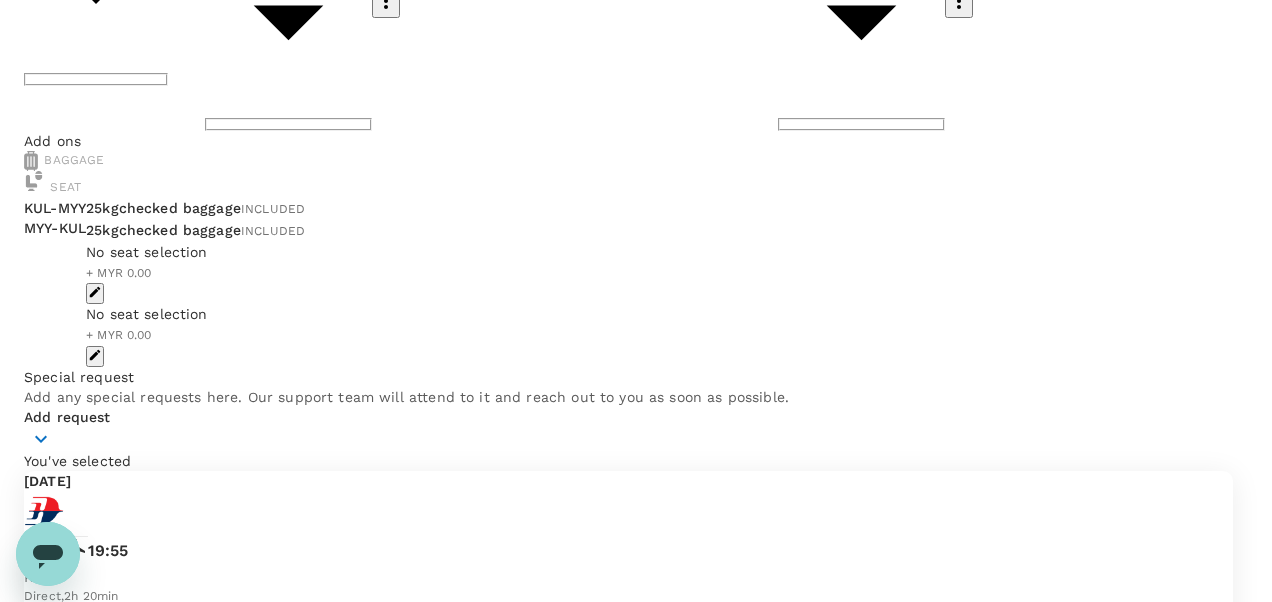 click on "Yes, I'm sure" at bounding box center [109, 1405] 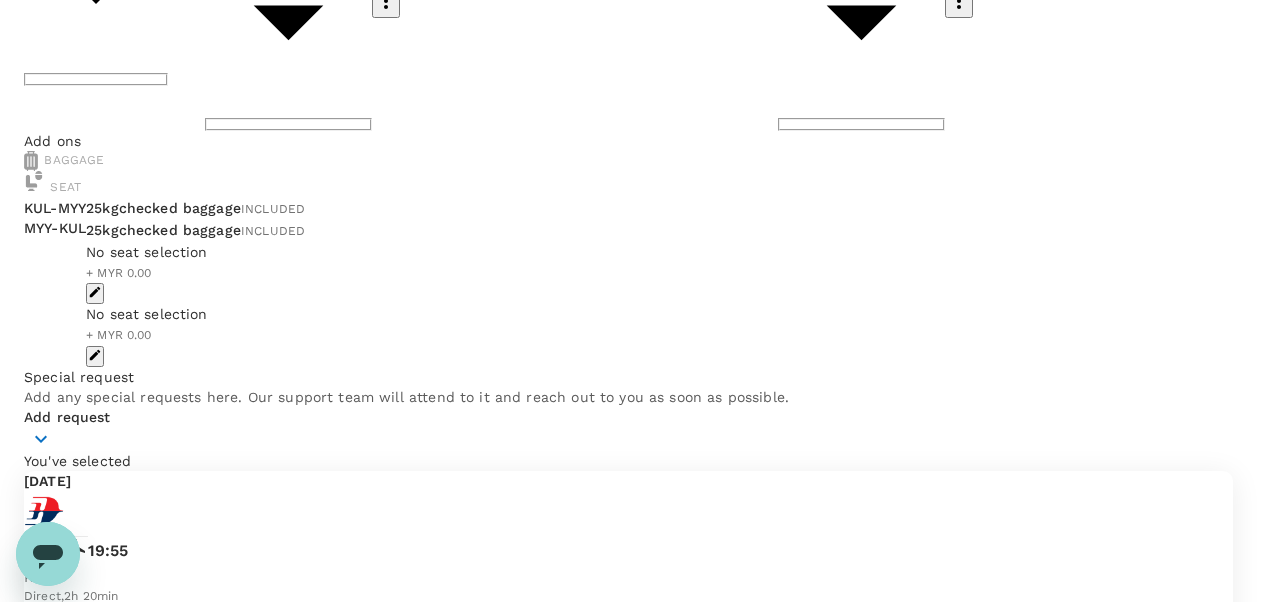 click at bounding box center (102, 3393) 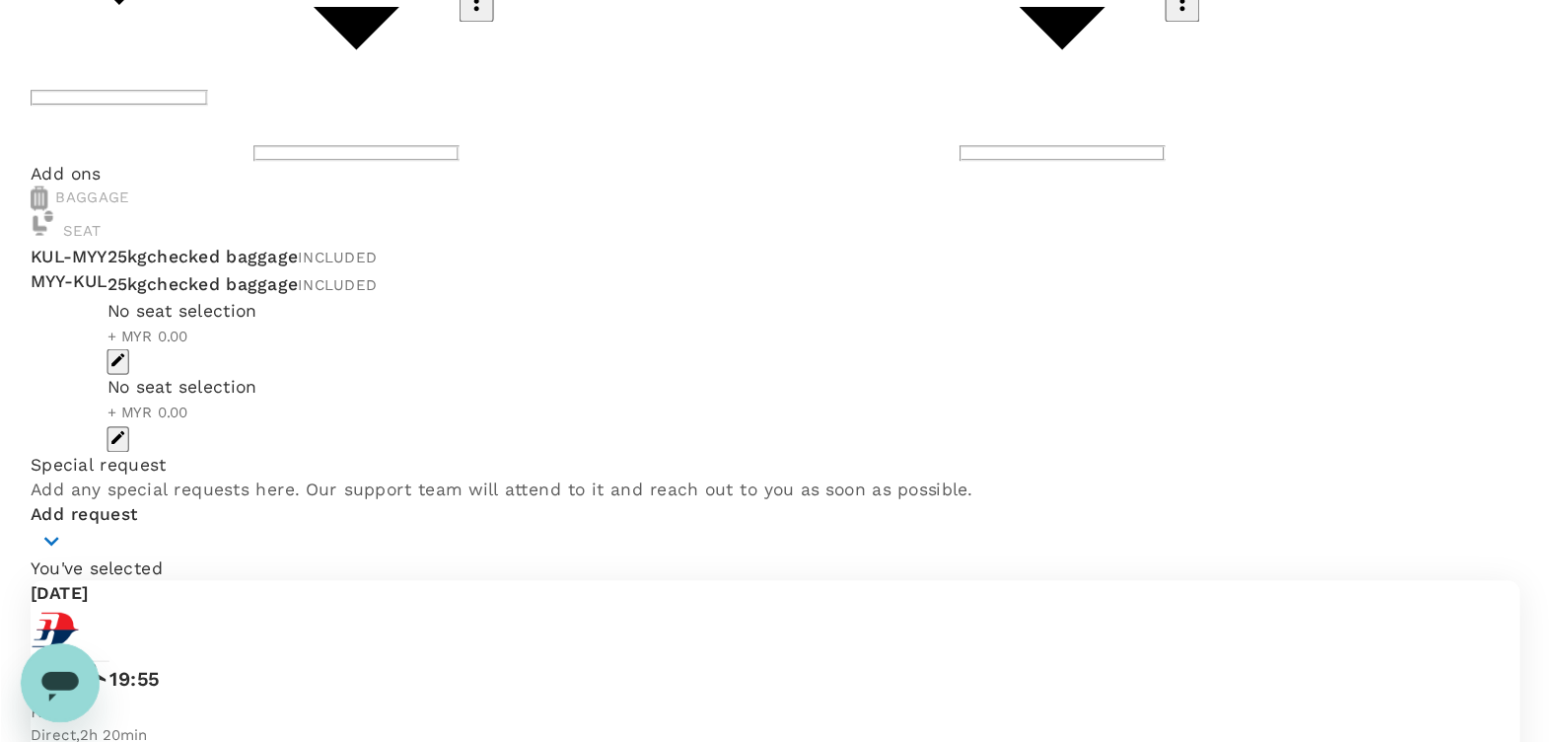 scroll, scrollTop: 161, scrollLeft: 0, axis: vertical 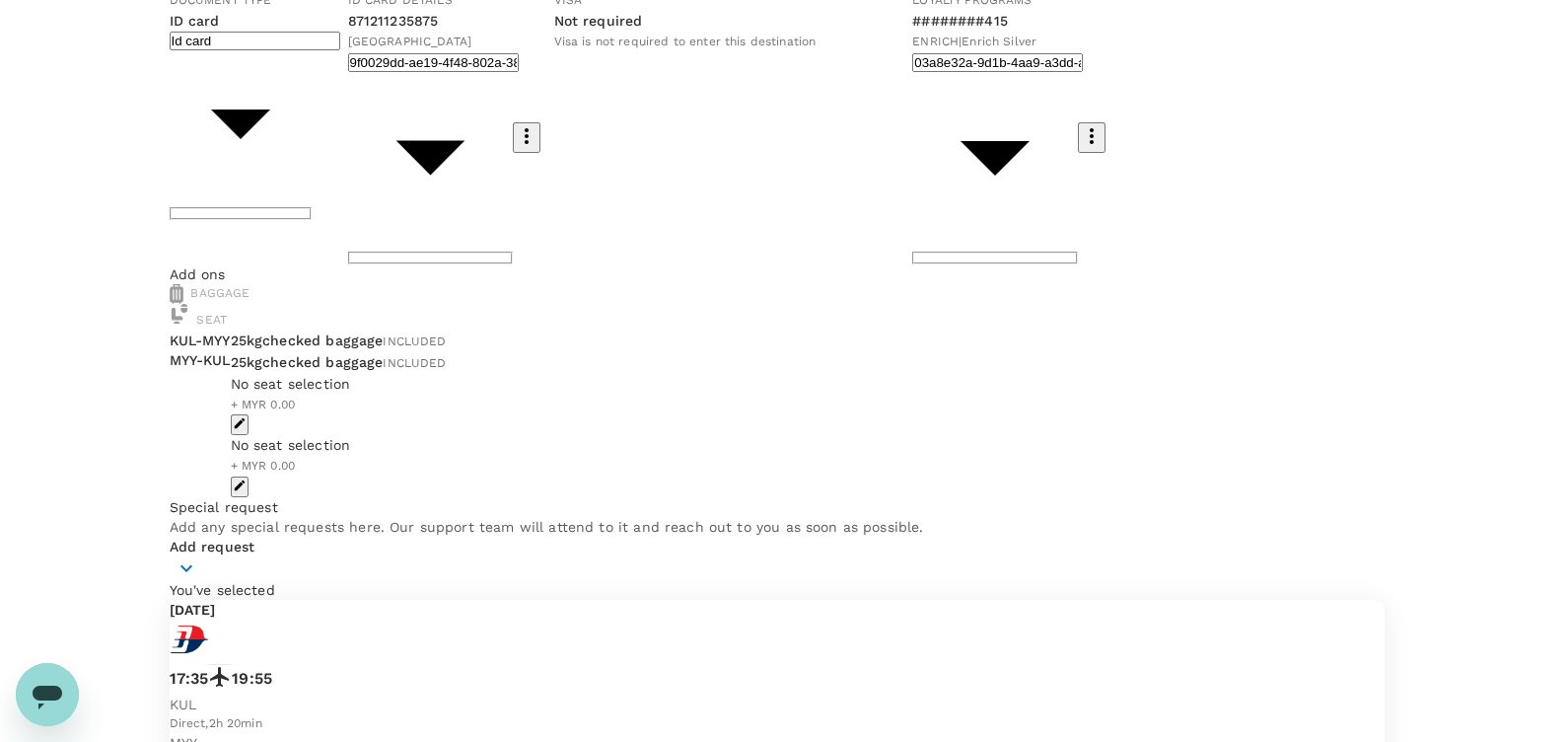 type on "ridzuan.hassan@epoms.co" 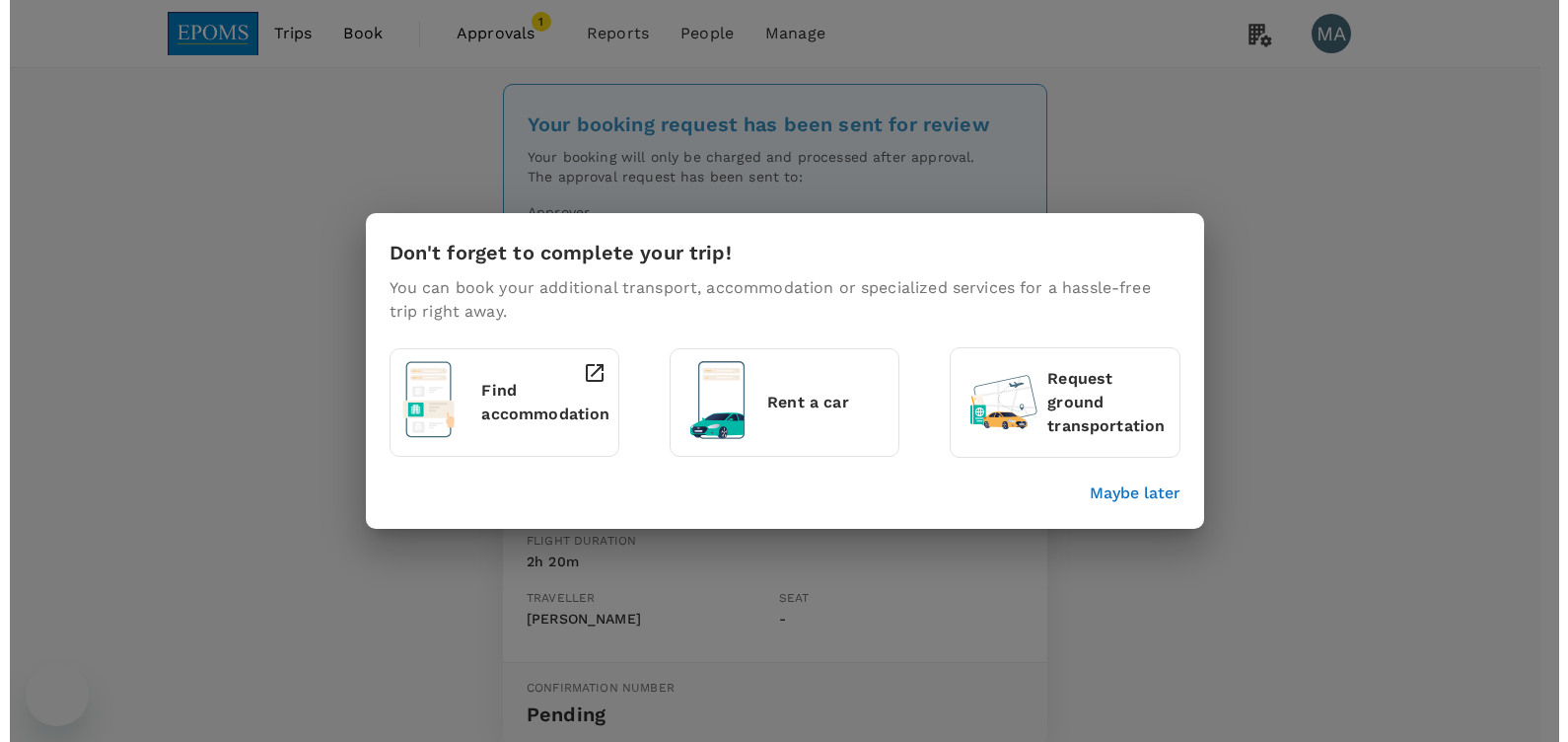scroll, scrollTop: 0, scrollLeft: 0, axis: both 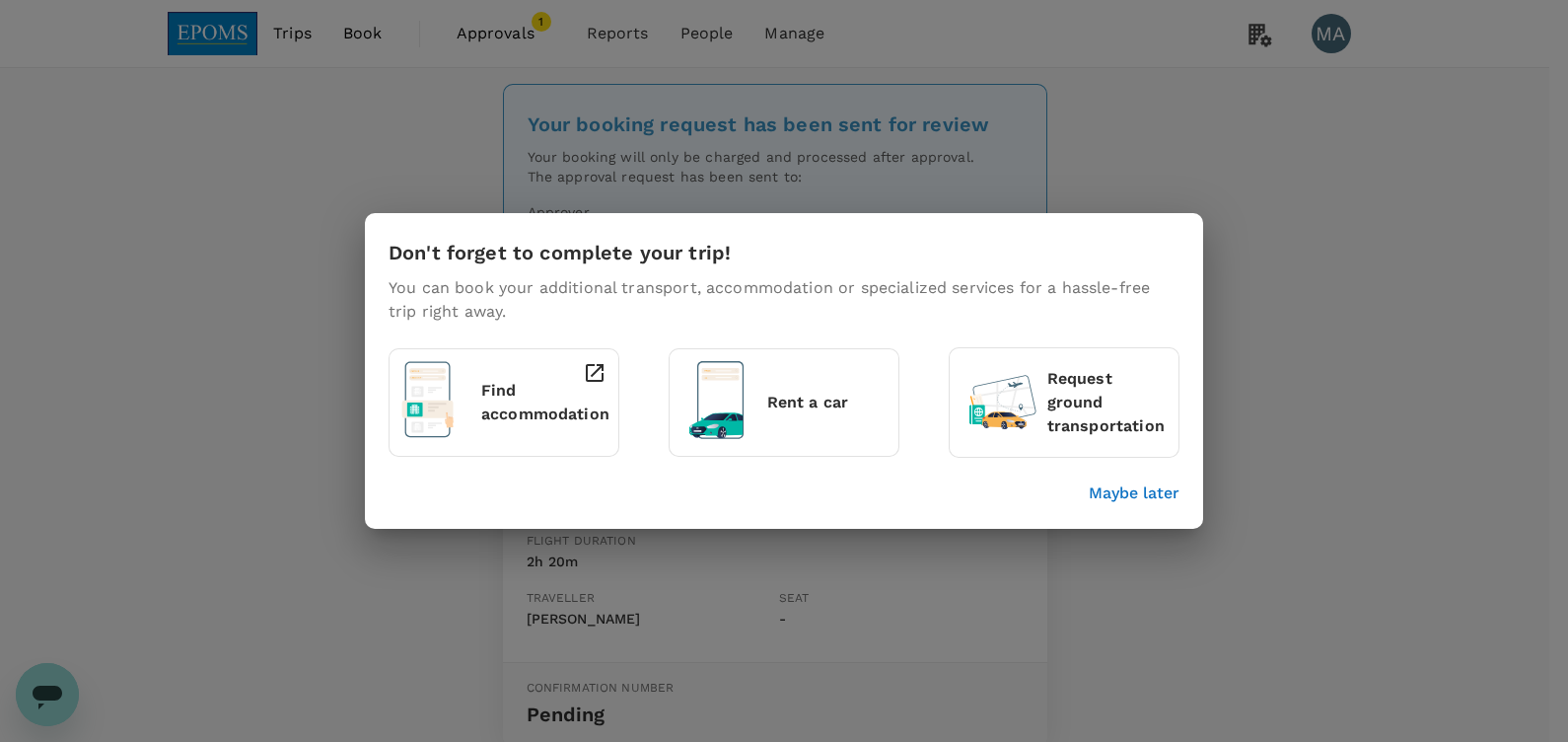 click on "Maybe later" at bounding box center [1134, 493] 